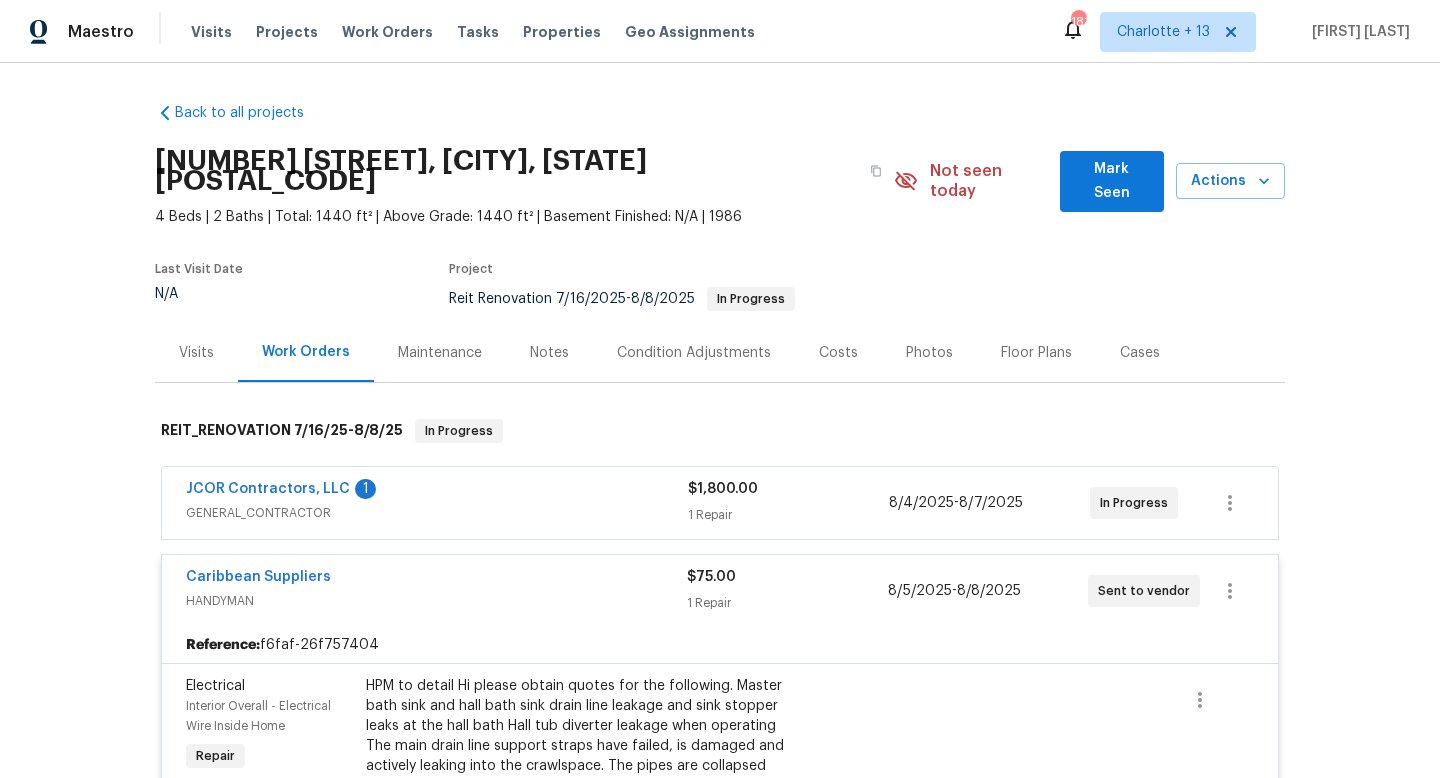 scroll, scrollTop: 0, scrollLeft: 0, axis: both 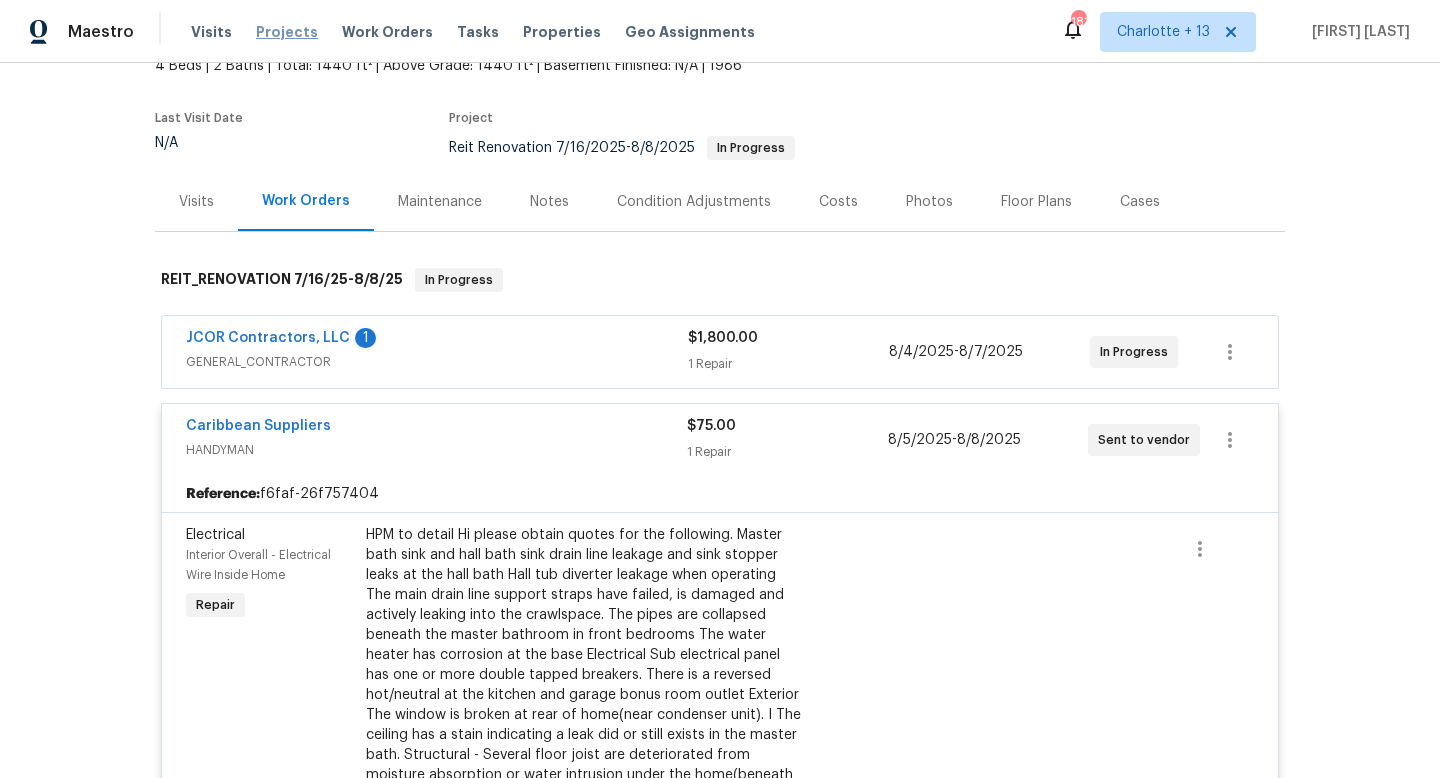 click on "Projects" at bounding box center [287, 32] 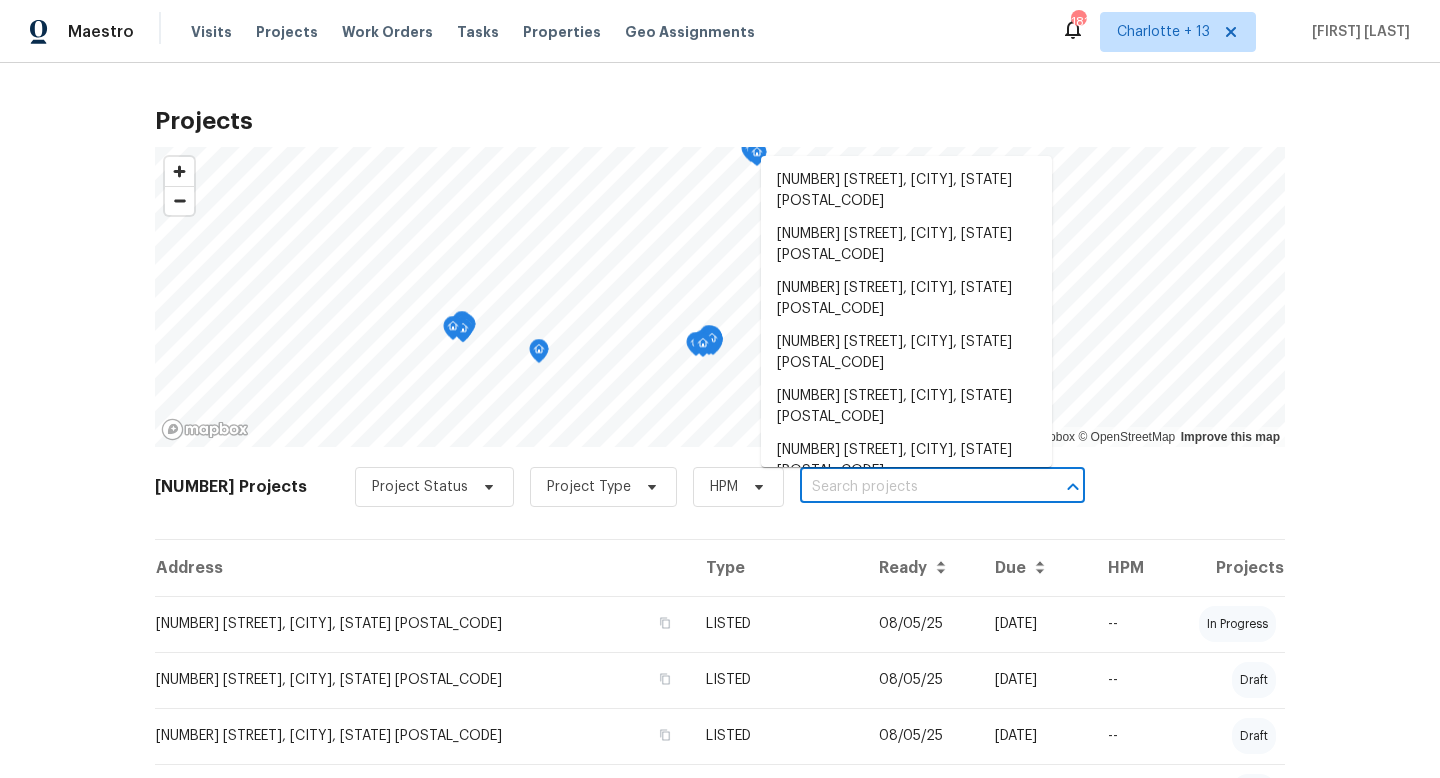 click at bounding box center [914, 487] 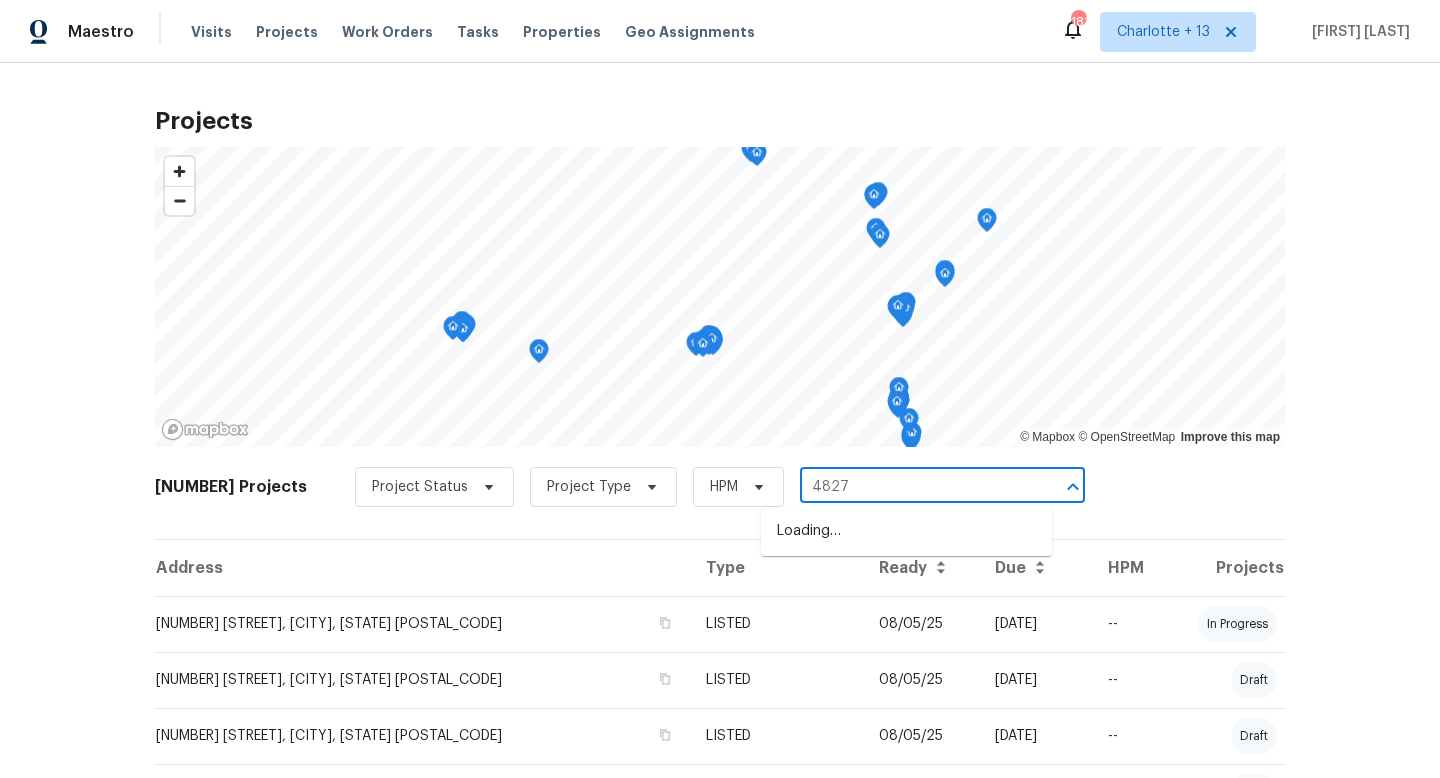 type on "[NUMBER] [STREET]" 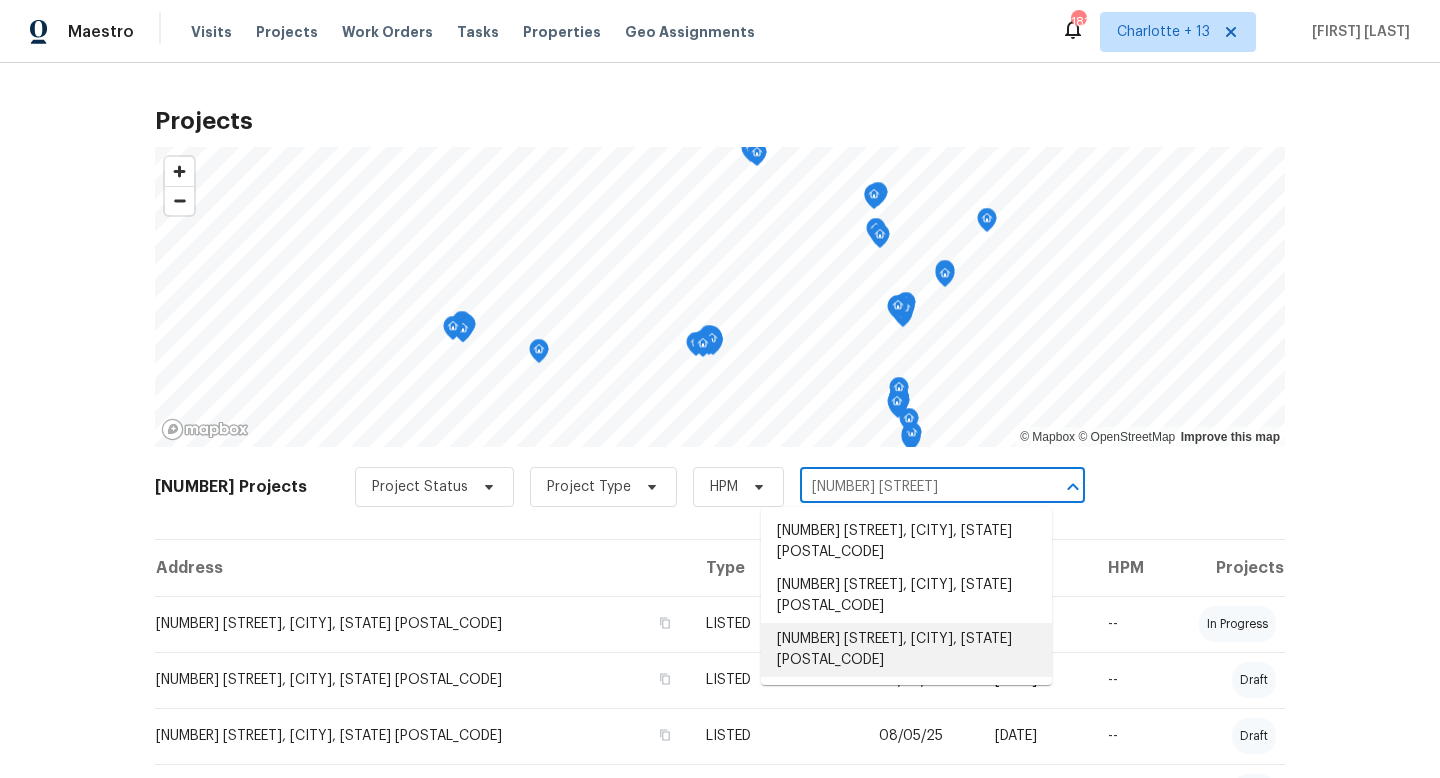 click on "[NUMBER] [STREET], [CITY], [STATE] [POSTAL_CODE]" at bounding box center [906, 650] 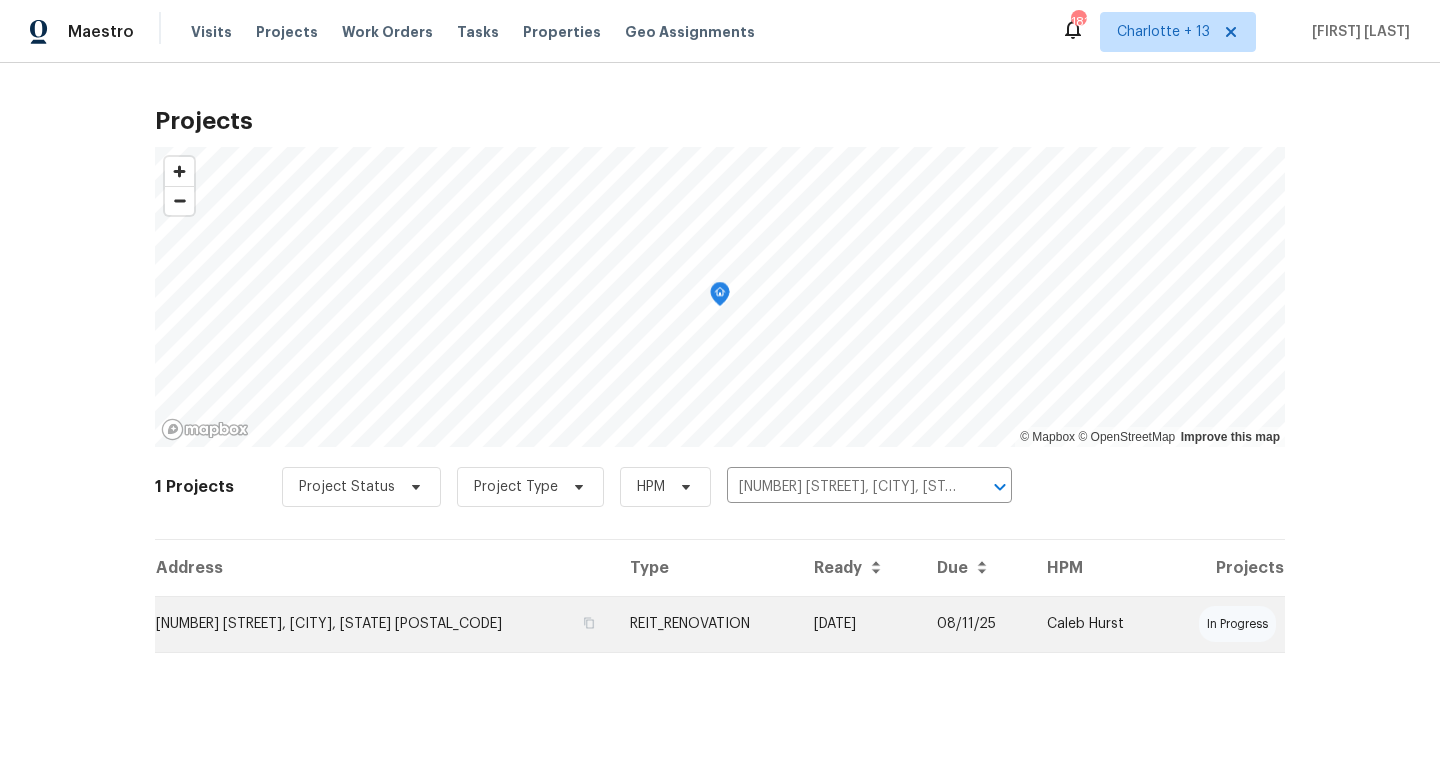 click on "REIT_RENOVATION" at bounding box center (705, 624) 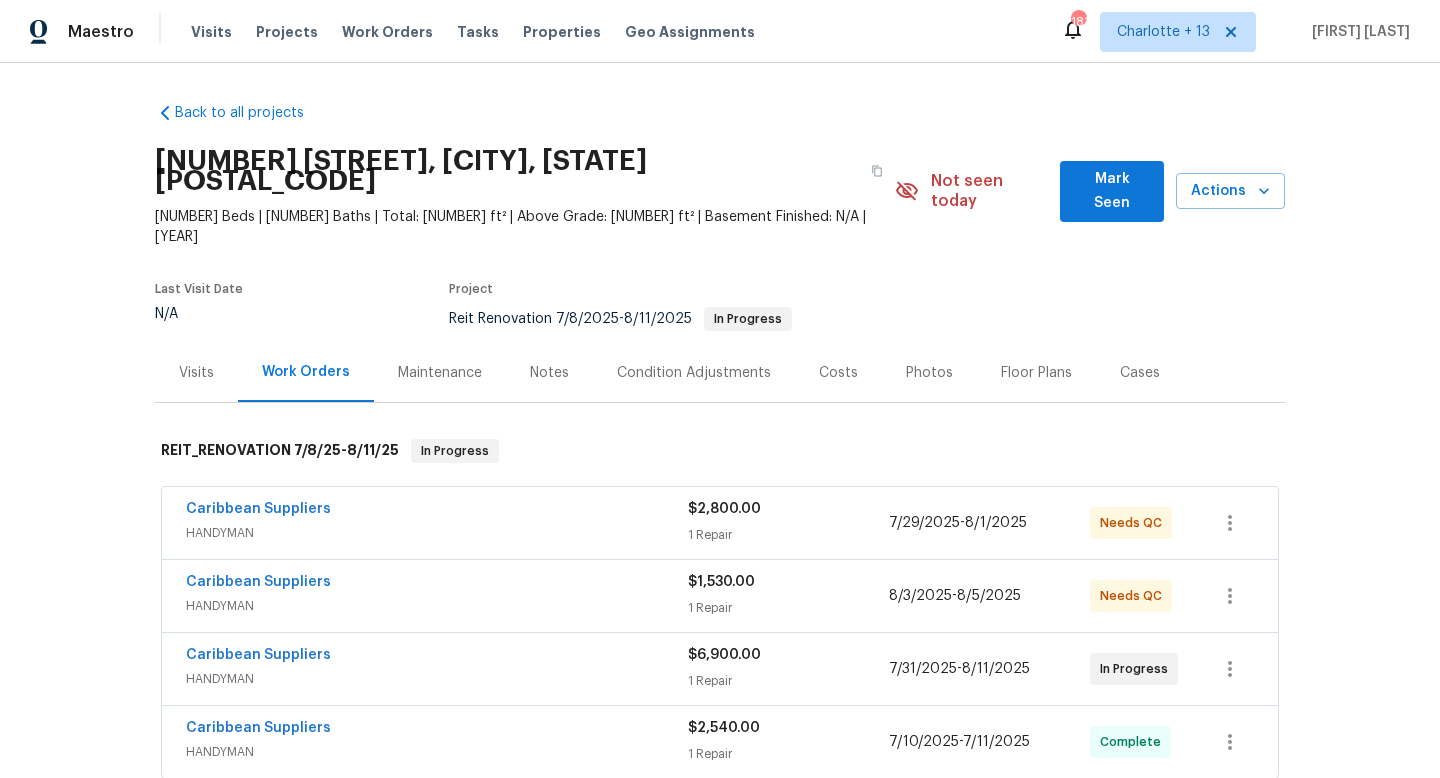 click on "HANDYMAN" at bounding box center [437, 533] 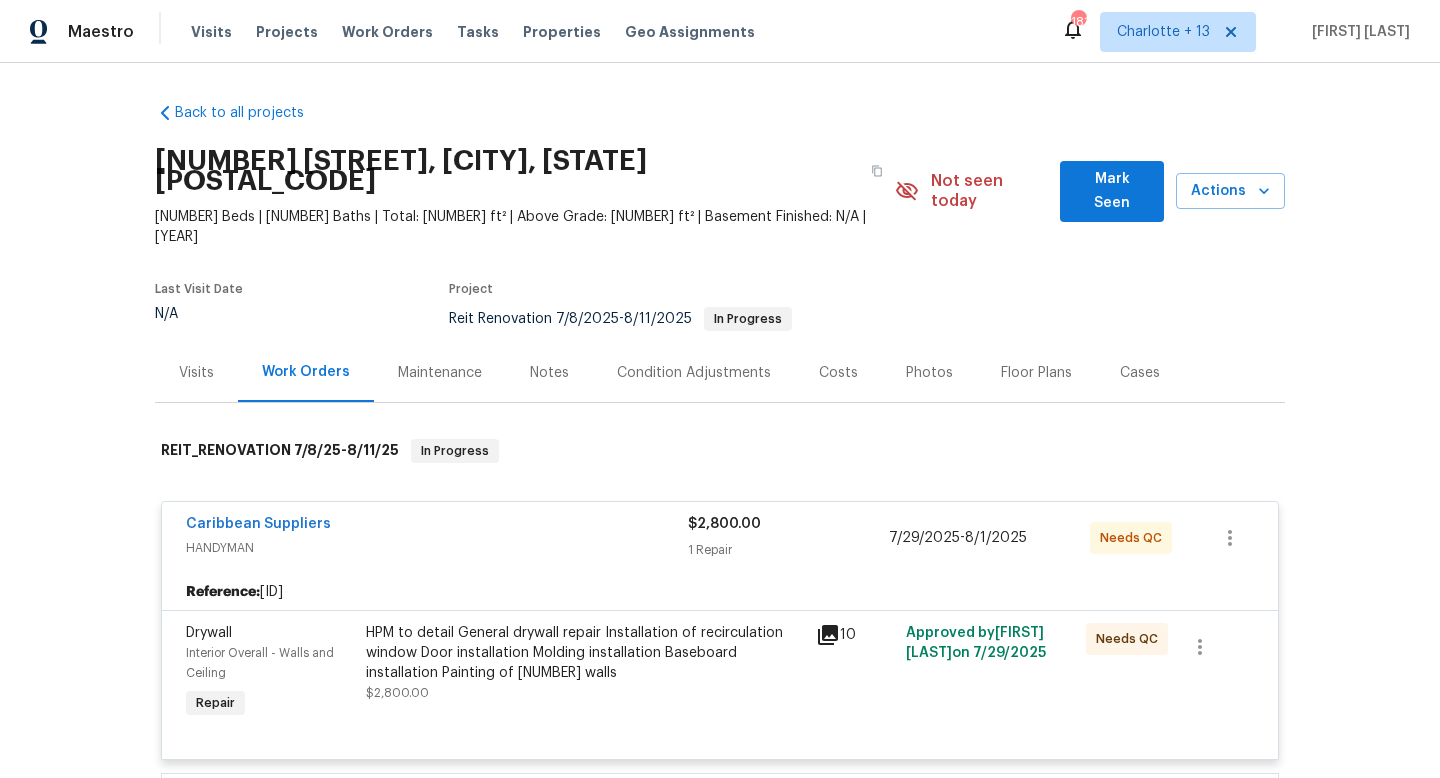 click on "HPM to detail
General drywall repair
Installation of recirculation window
Door installation
Molding installation
Baseboard installation
Painting of [NUMBER] walls" at bounding box center [585, 653] 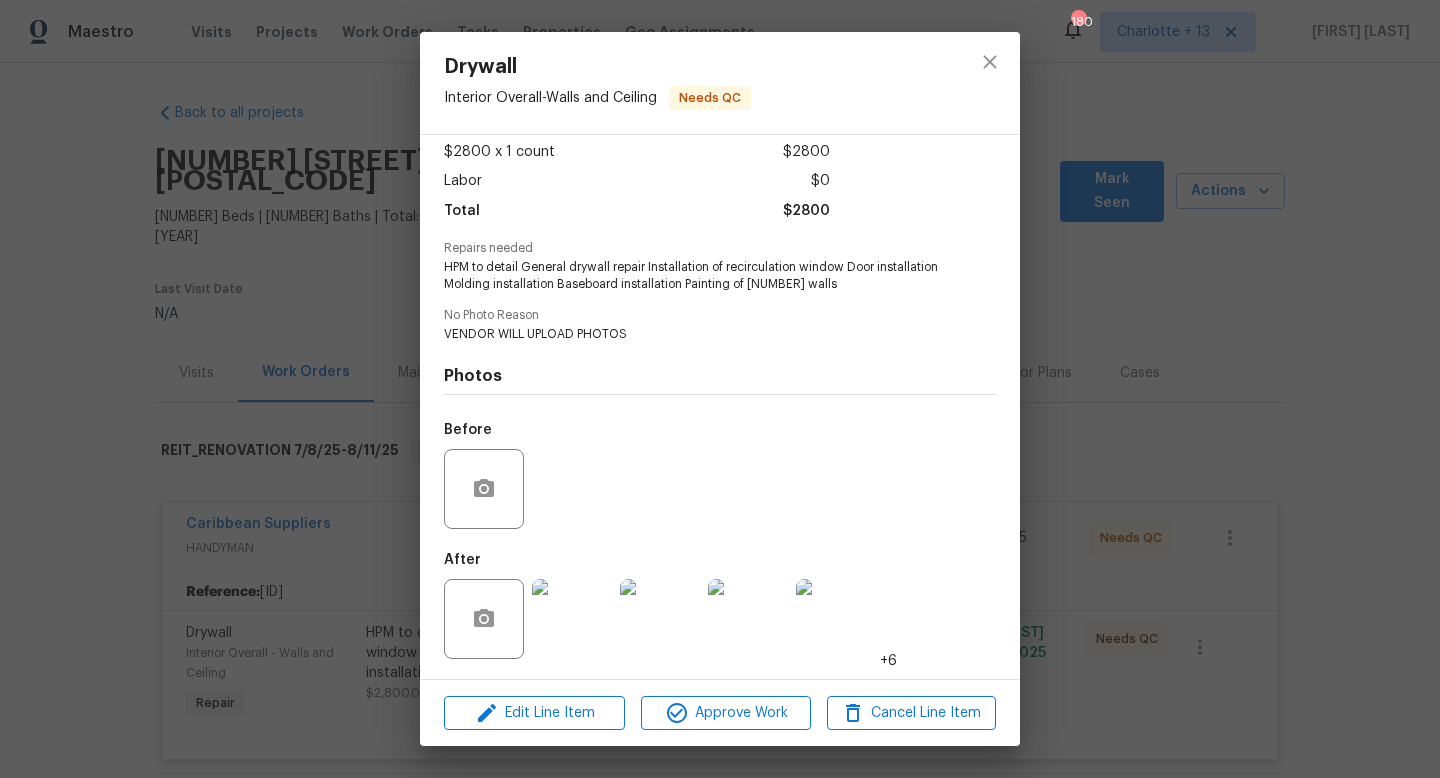 scroll, scrollTop: 109, scrollLeft: 0, axis: vertical 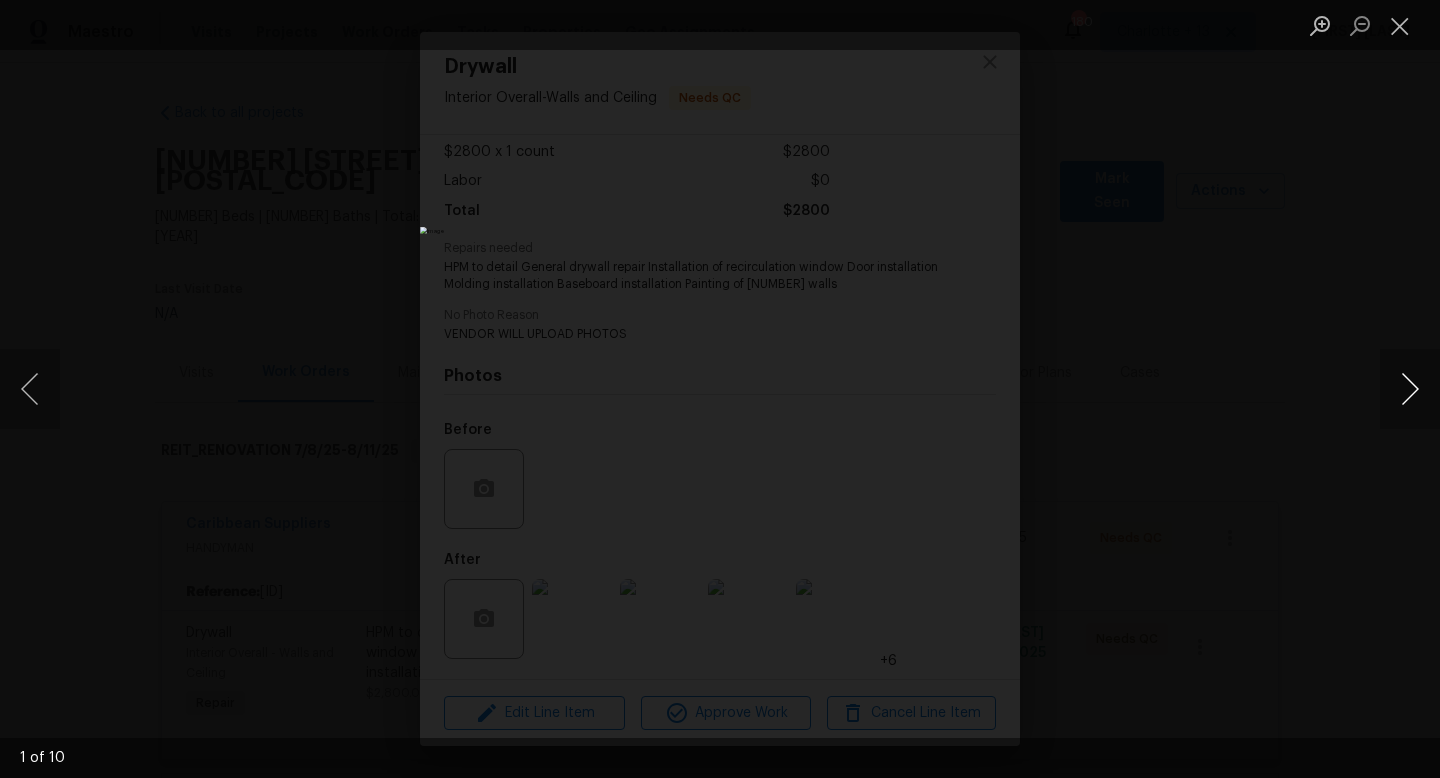 click at bounding box center [1410, 389] 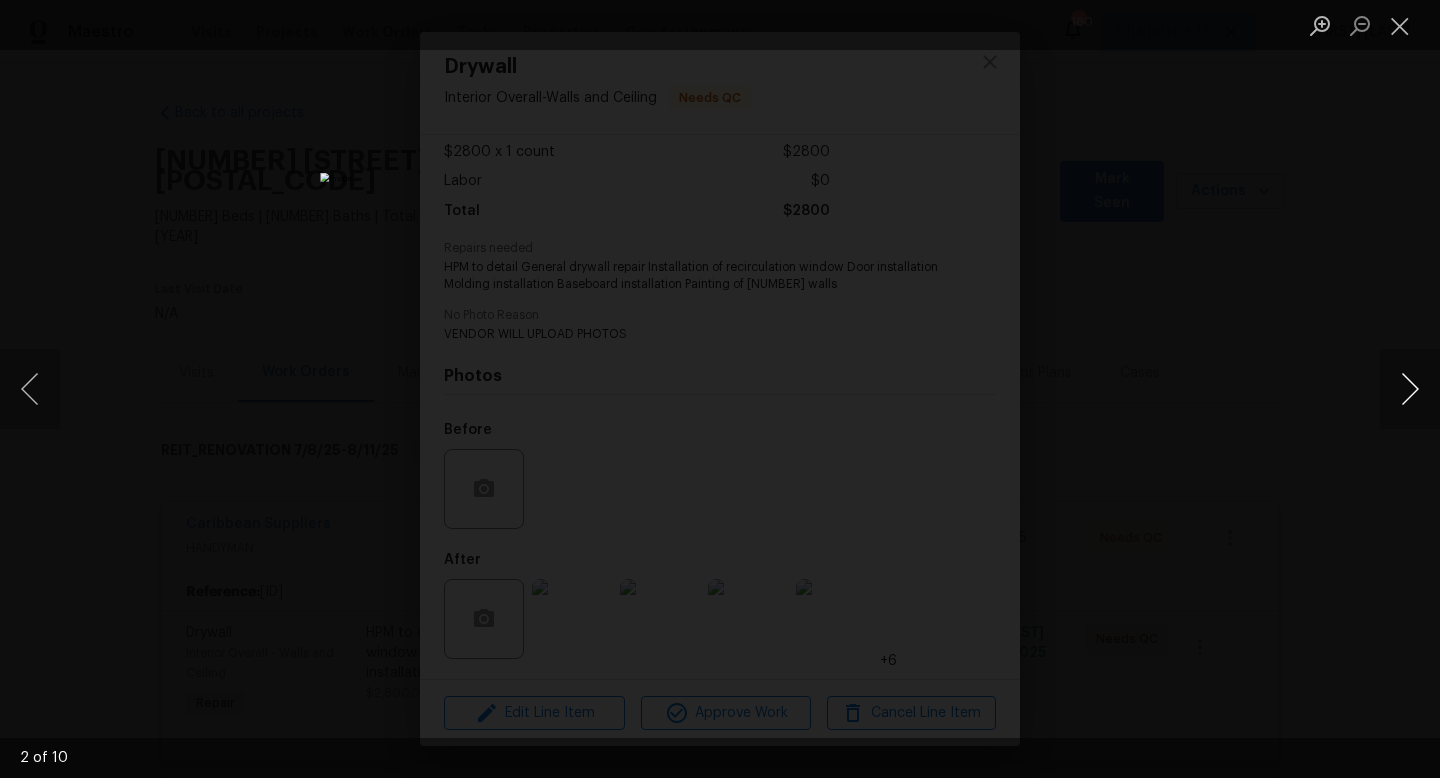 click at bounding box center (1410, 389) 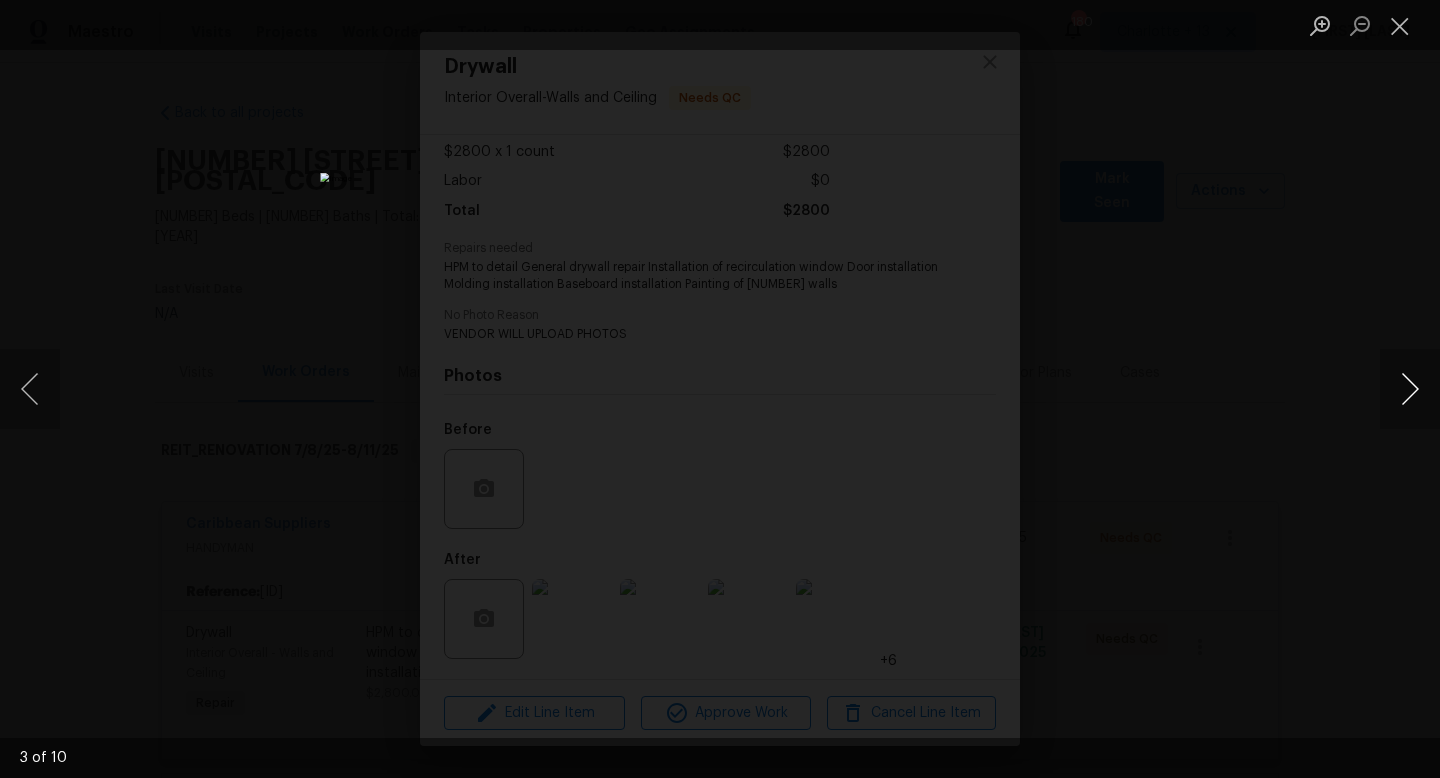 click at bounding box center (1410, 389) 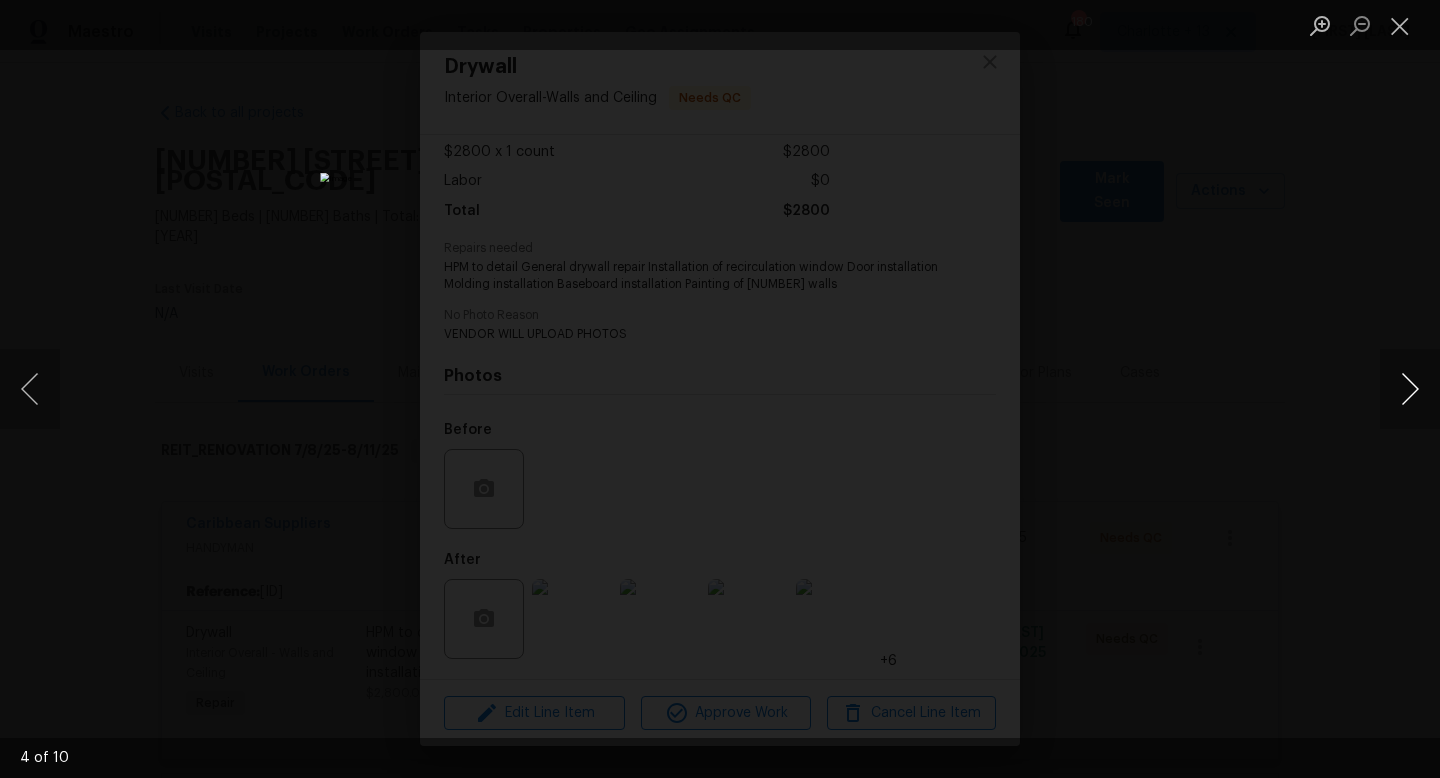 click at bounding box center (1410, 389) 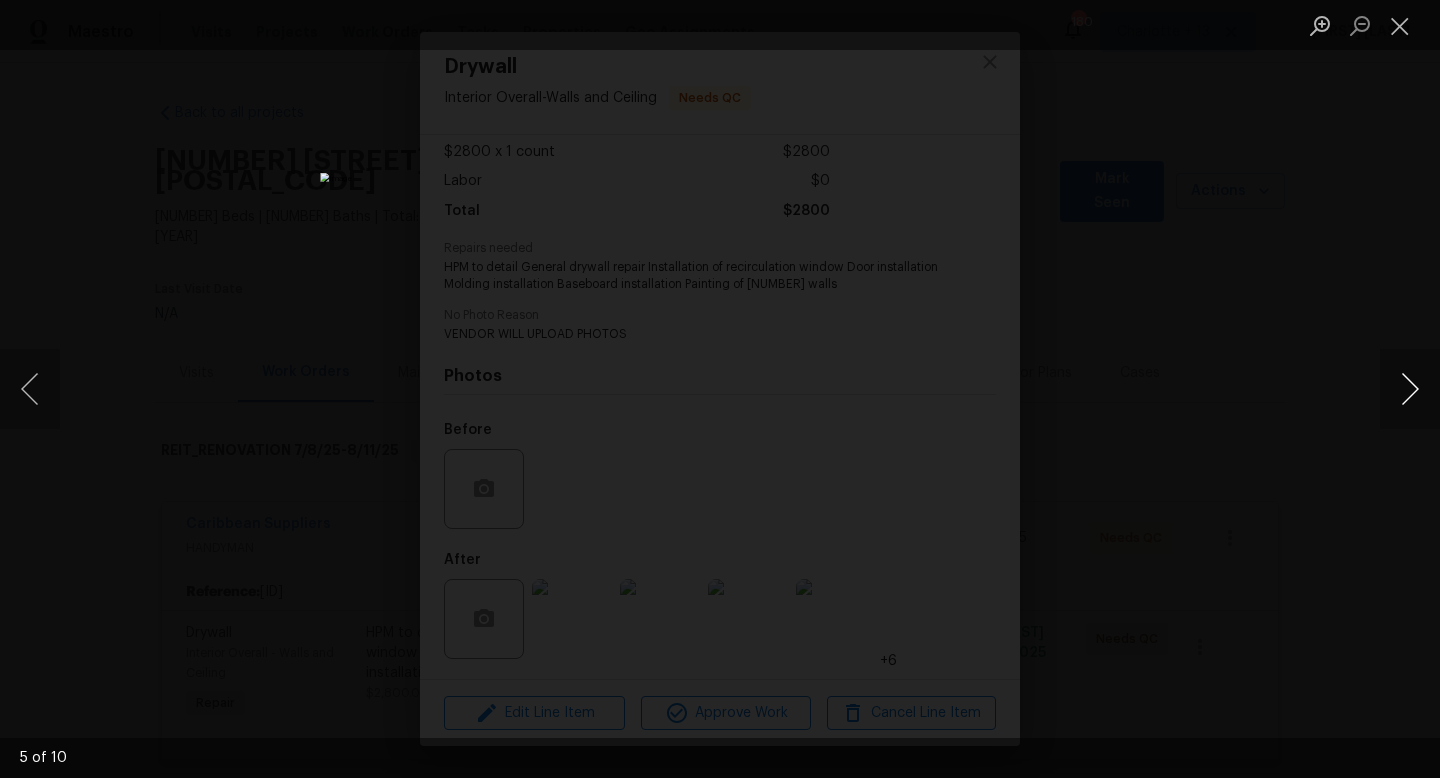 click at bounding box center [1410, 389] 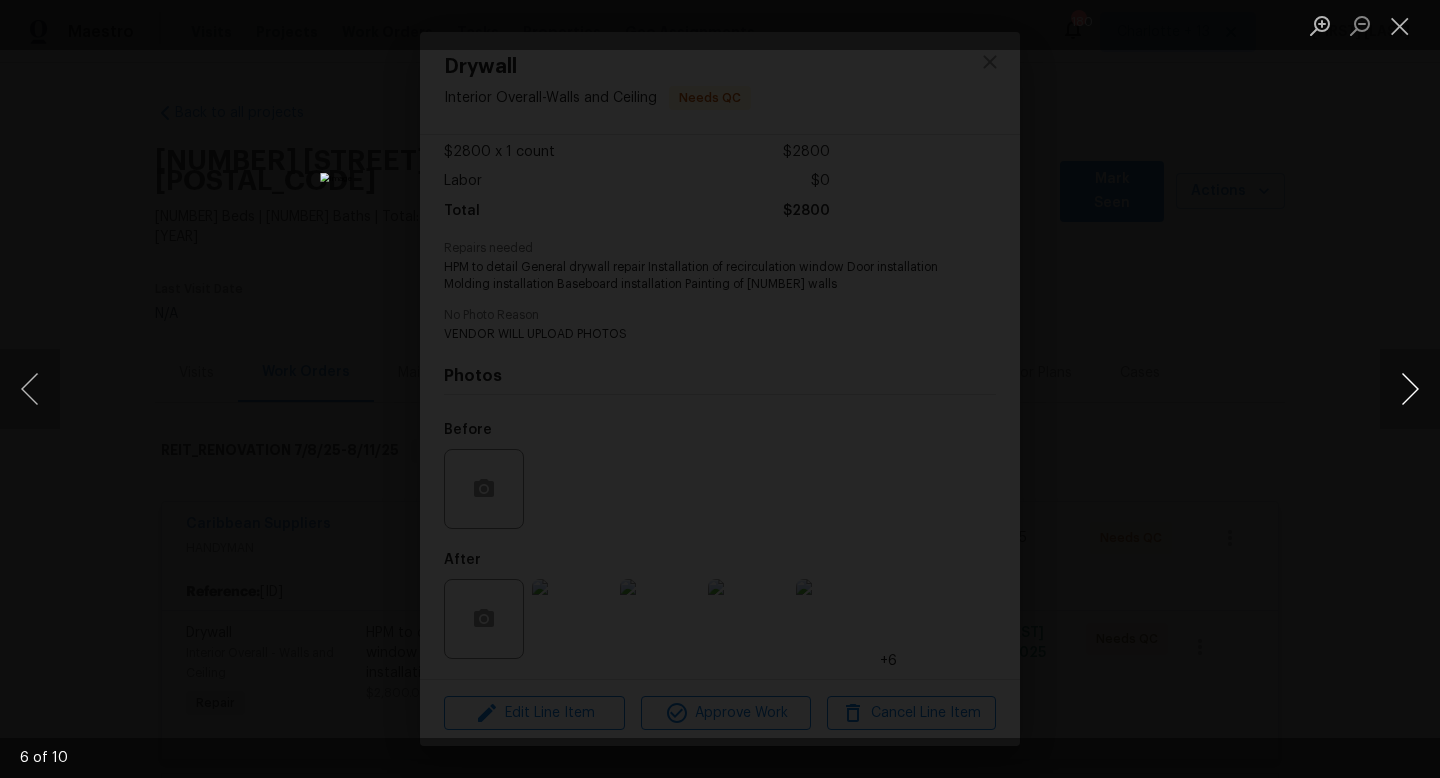 click at bounding box center [1410, 389] 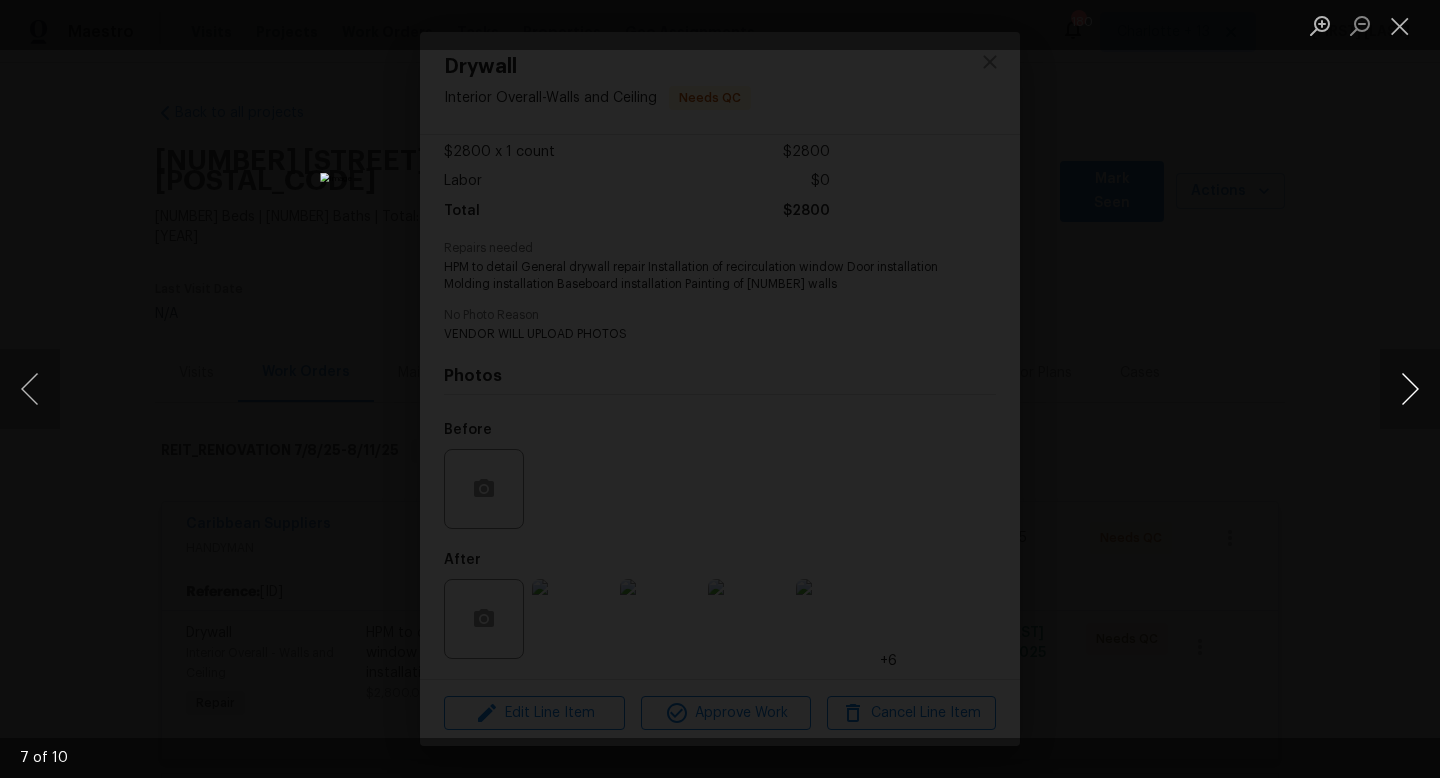 click at bounding box center (1410, 389) 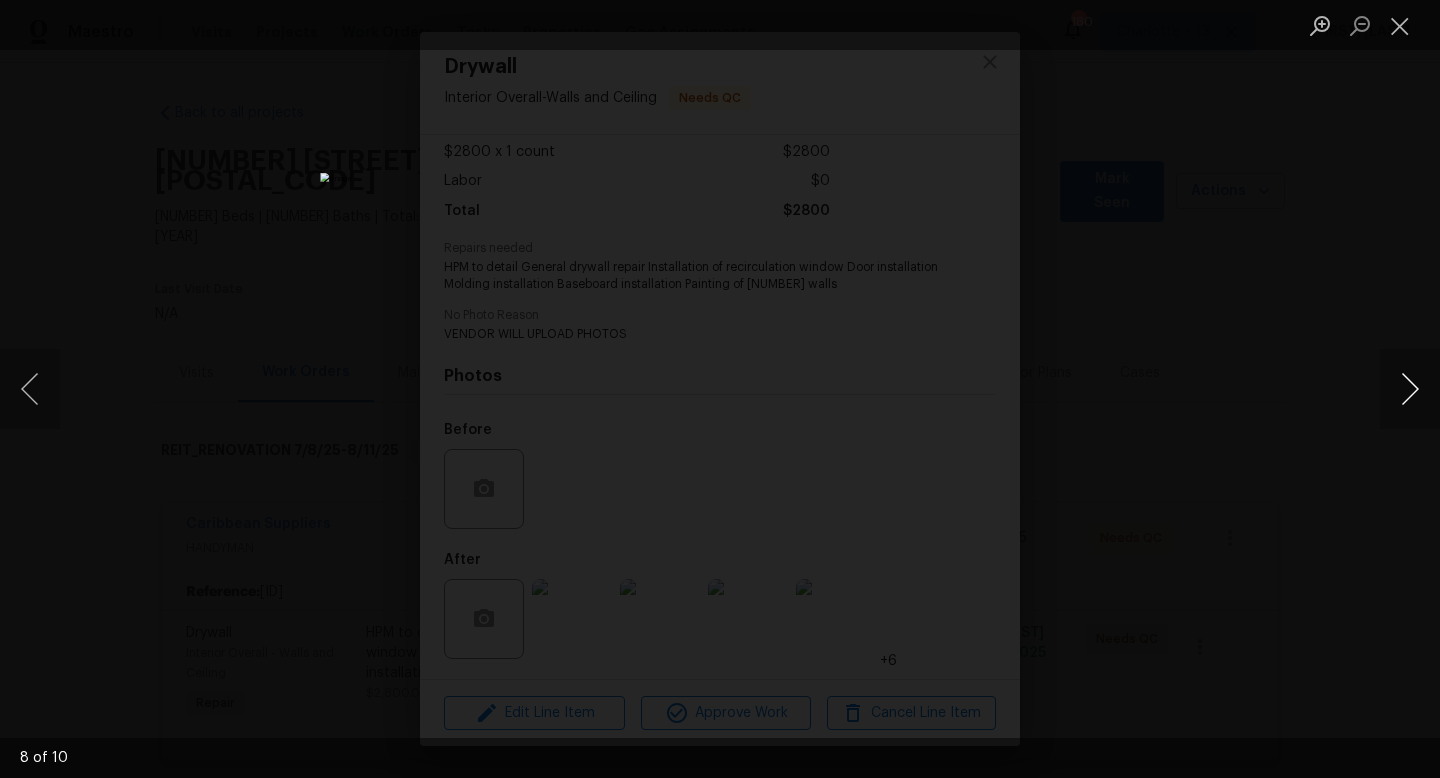 click at bounding box center [1410, 389] 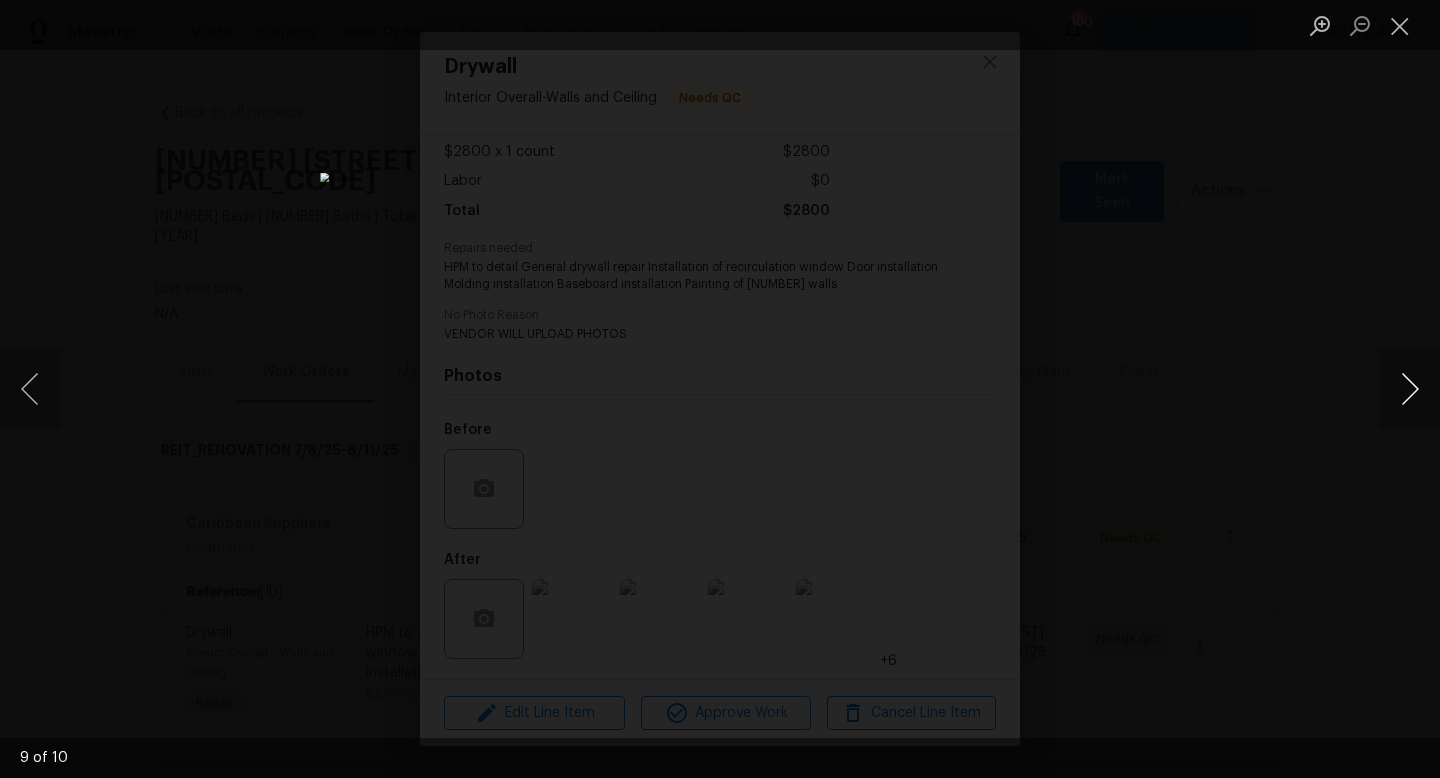 click at bounding box center (1410, 389) 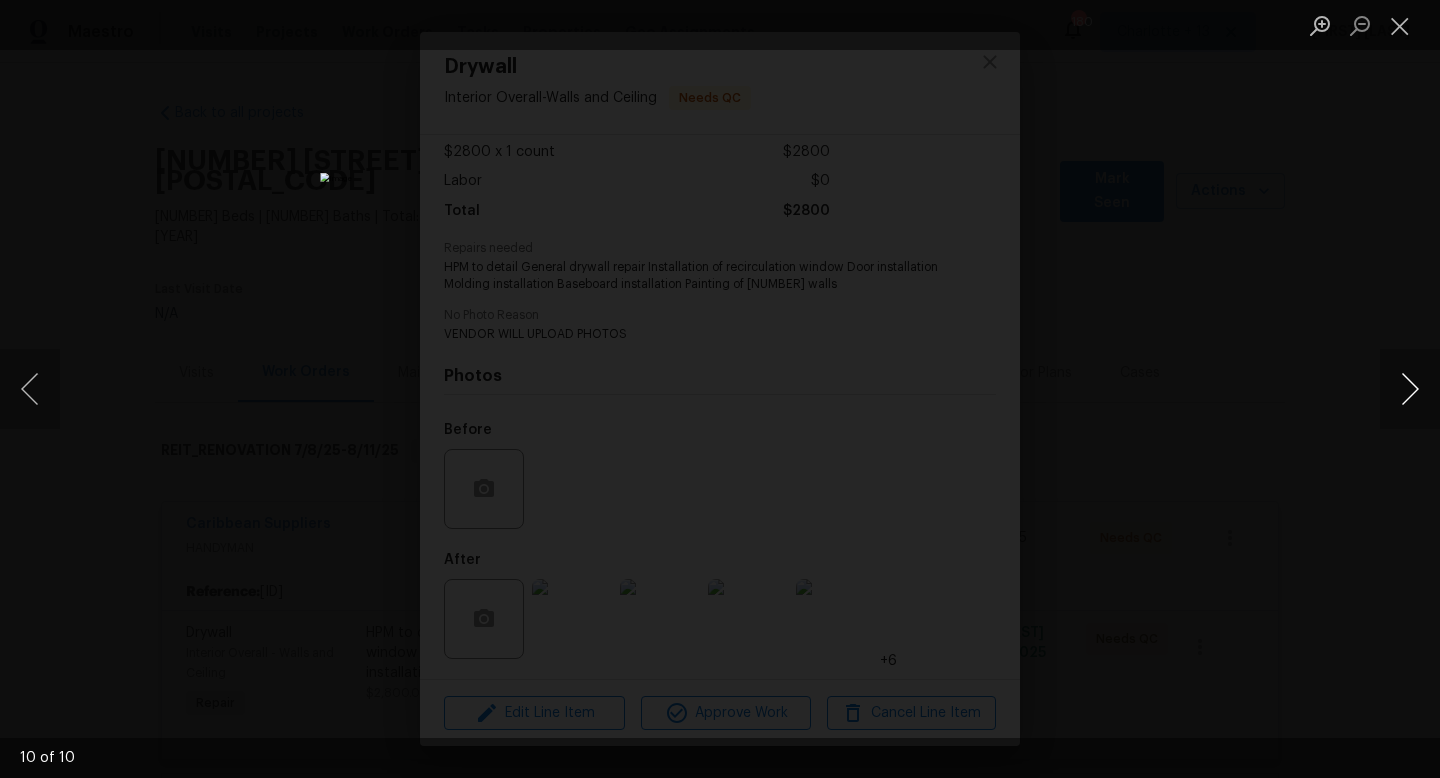 click at bounding box center [1410, 389] 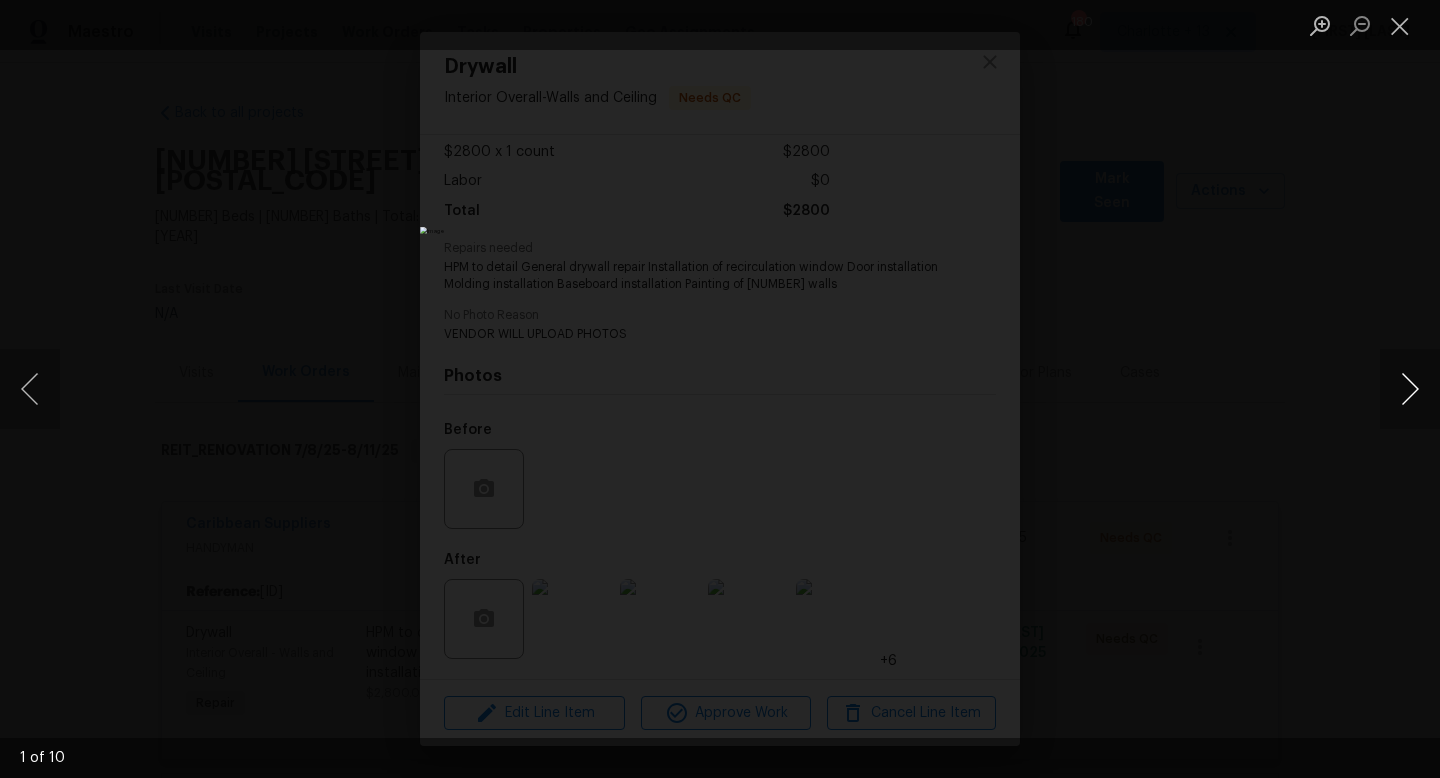 click at bounding box center (1410, 389) 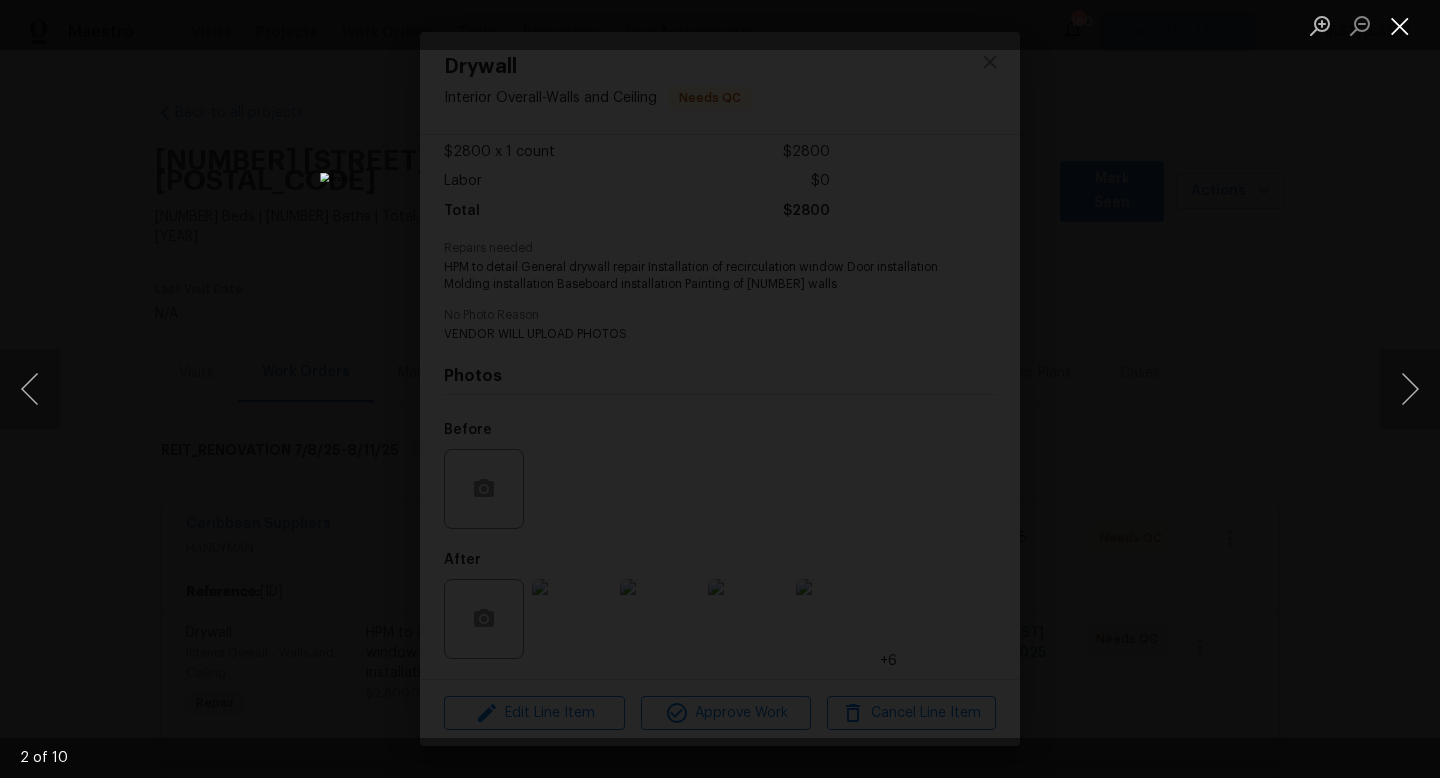 click at bounding box center [1400, 25] 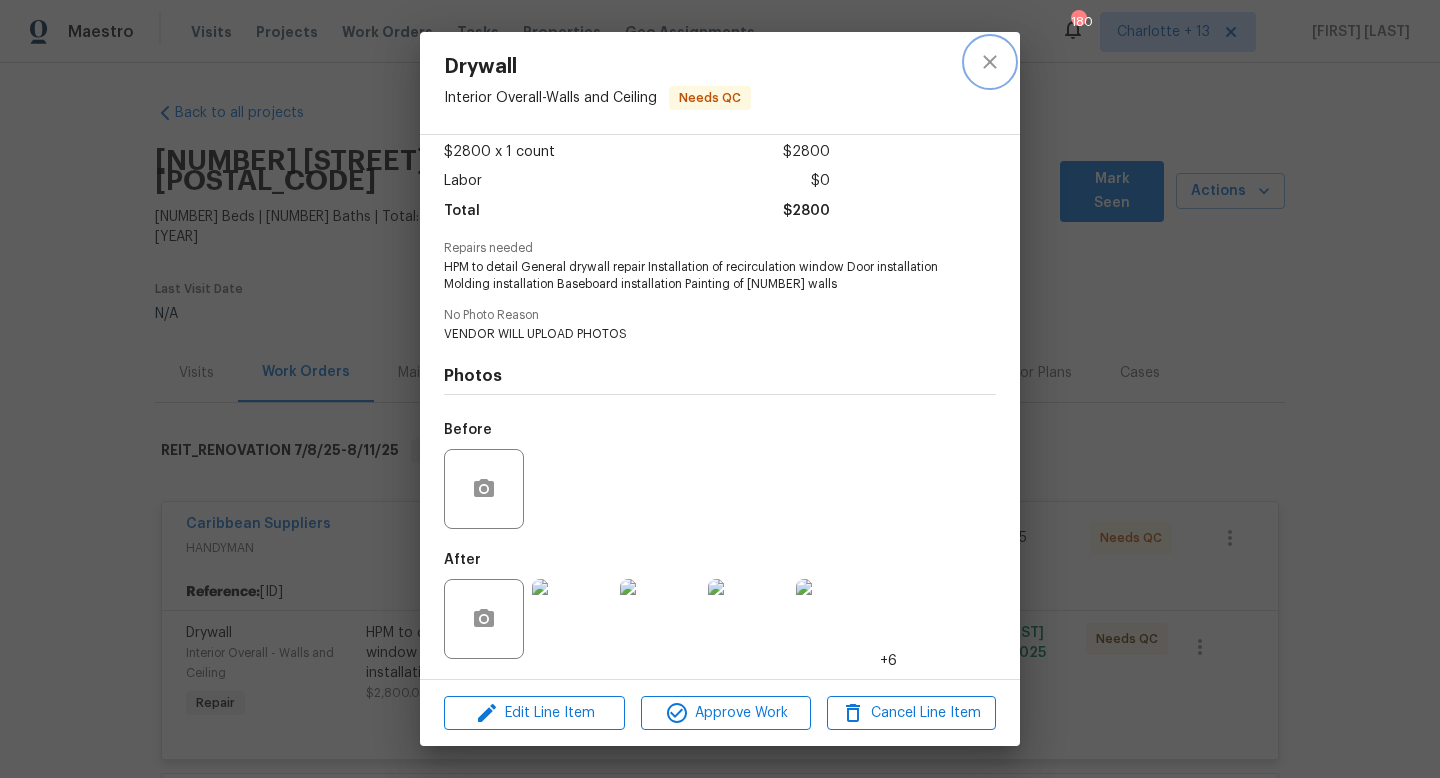 click 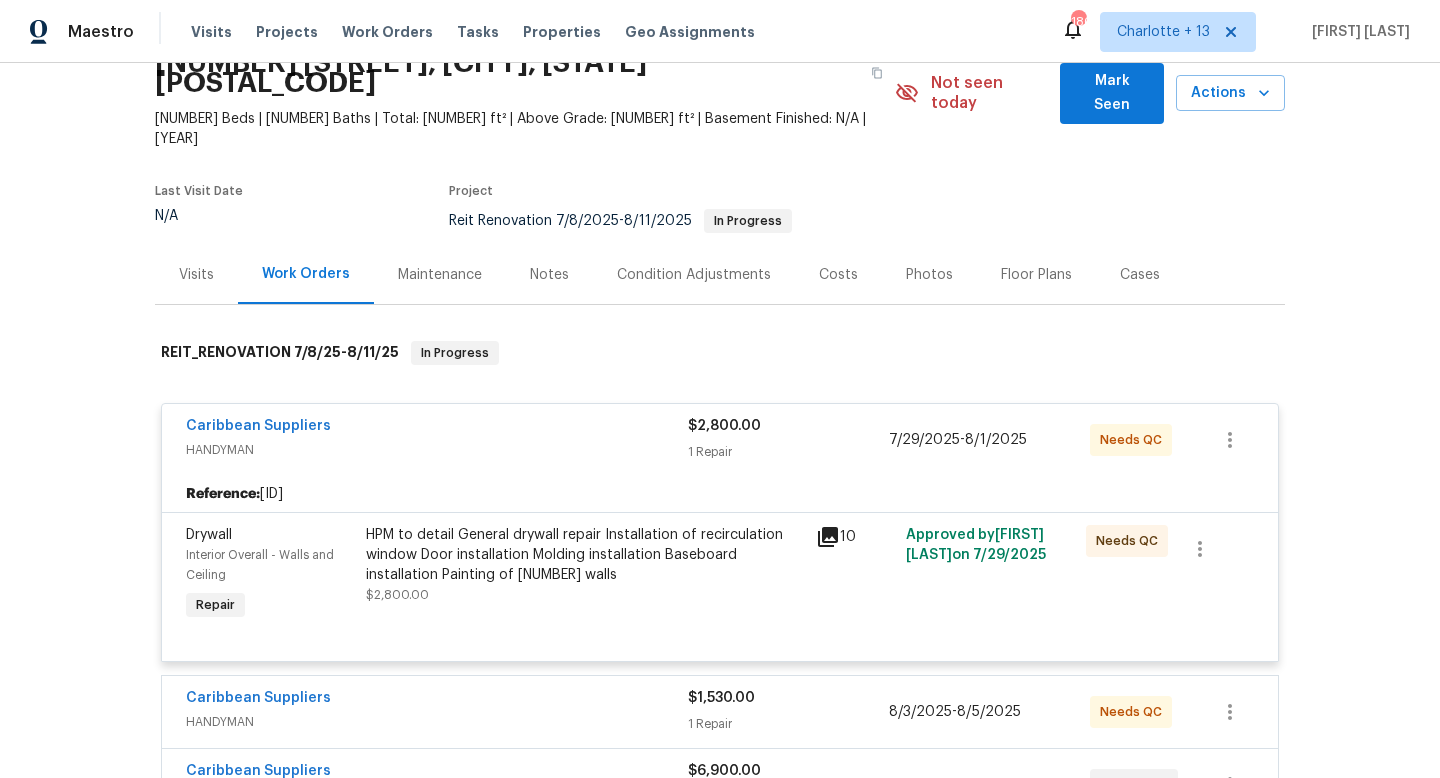 scroll, scrollTop: 99, scrollLeft: 0, axis: vertical 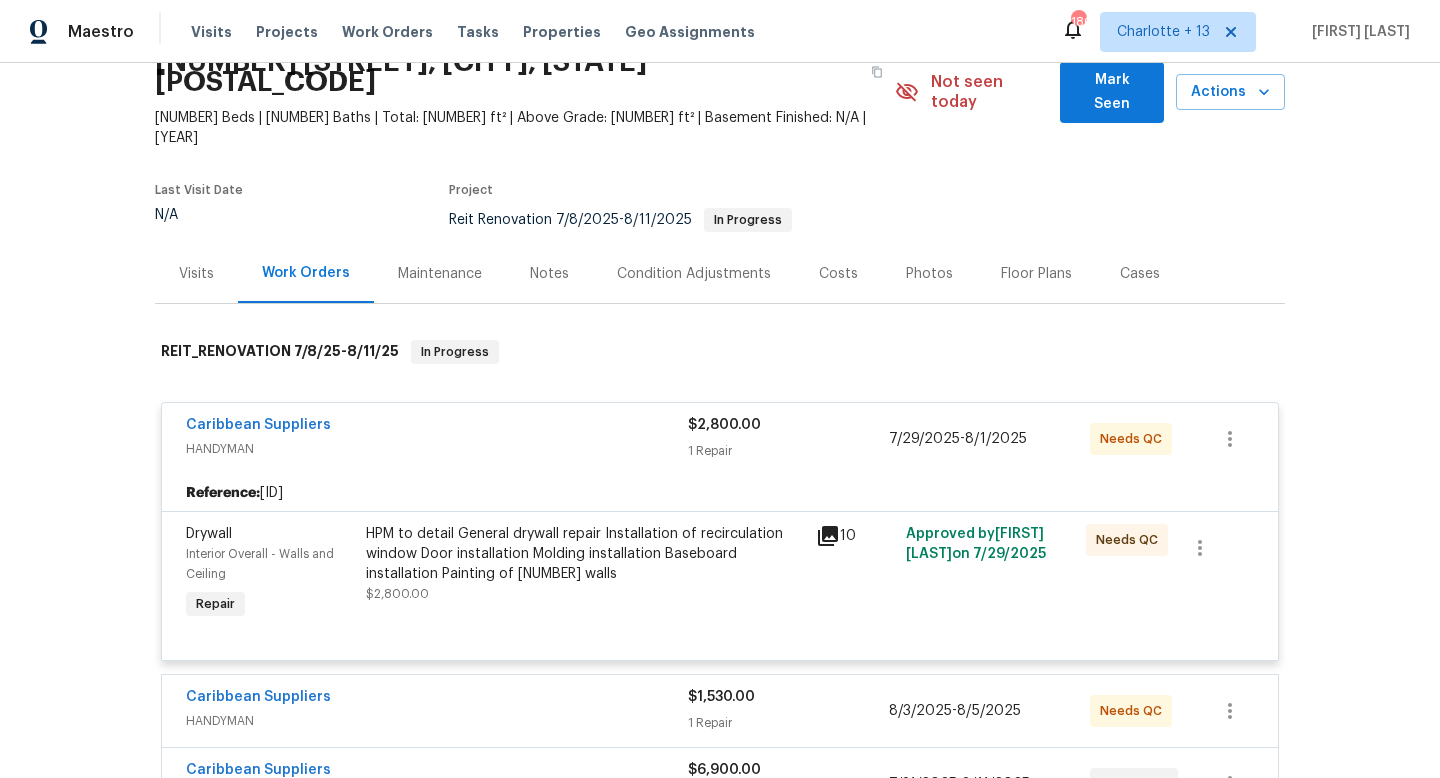 click on "Caribbean Suppliers HANDYMAN [PRICE] [NUMBER] Repair [DATE] - [DATE] Needs QC" at bounding box center (720, 711) 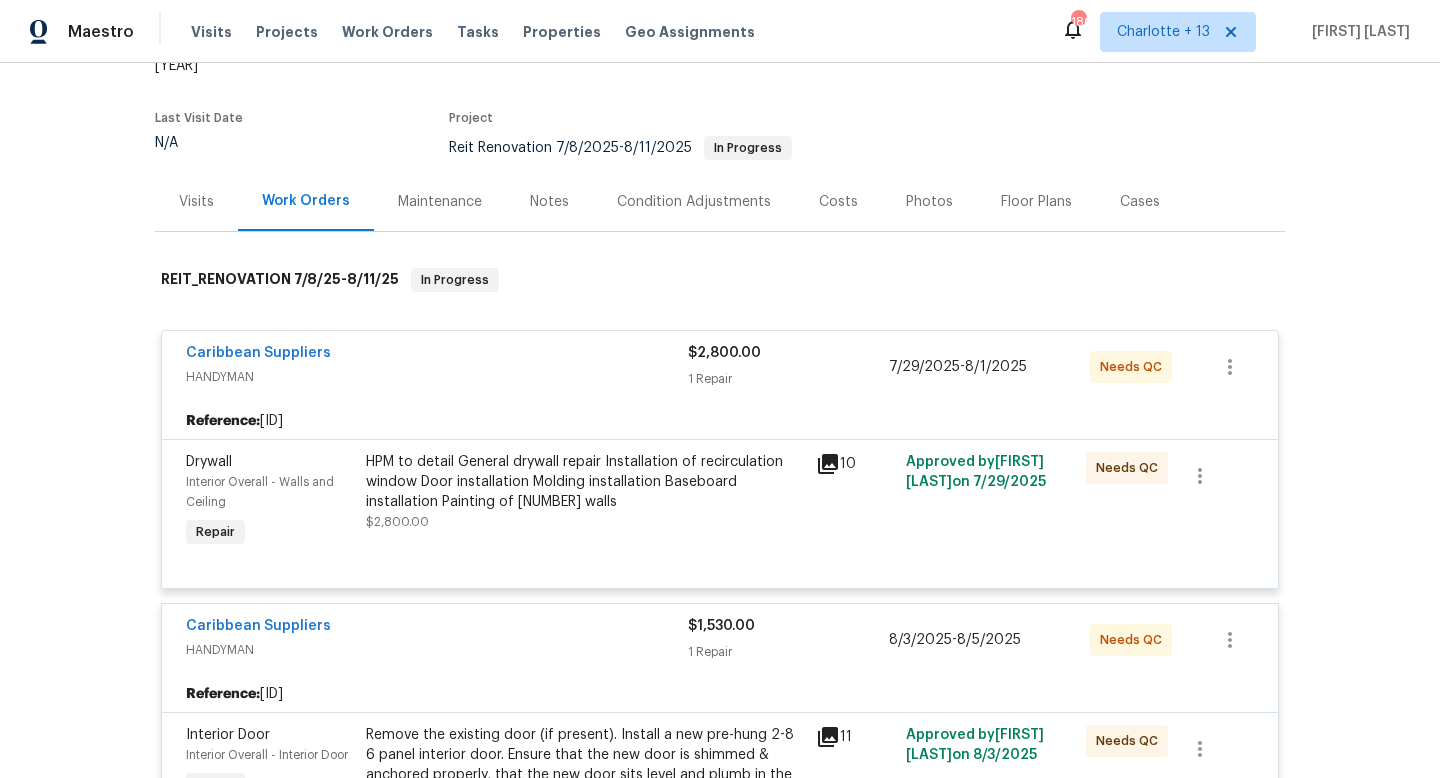 scroll, scrollTop: 196, scrollLeft: 0, axis: vertical 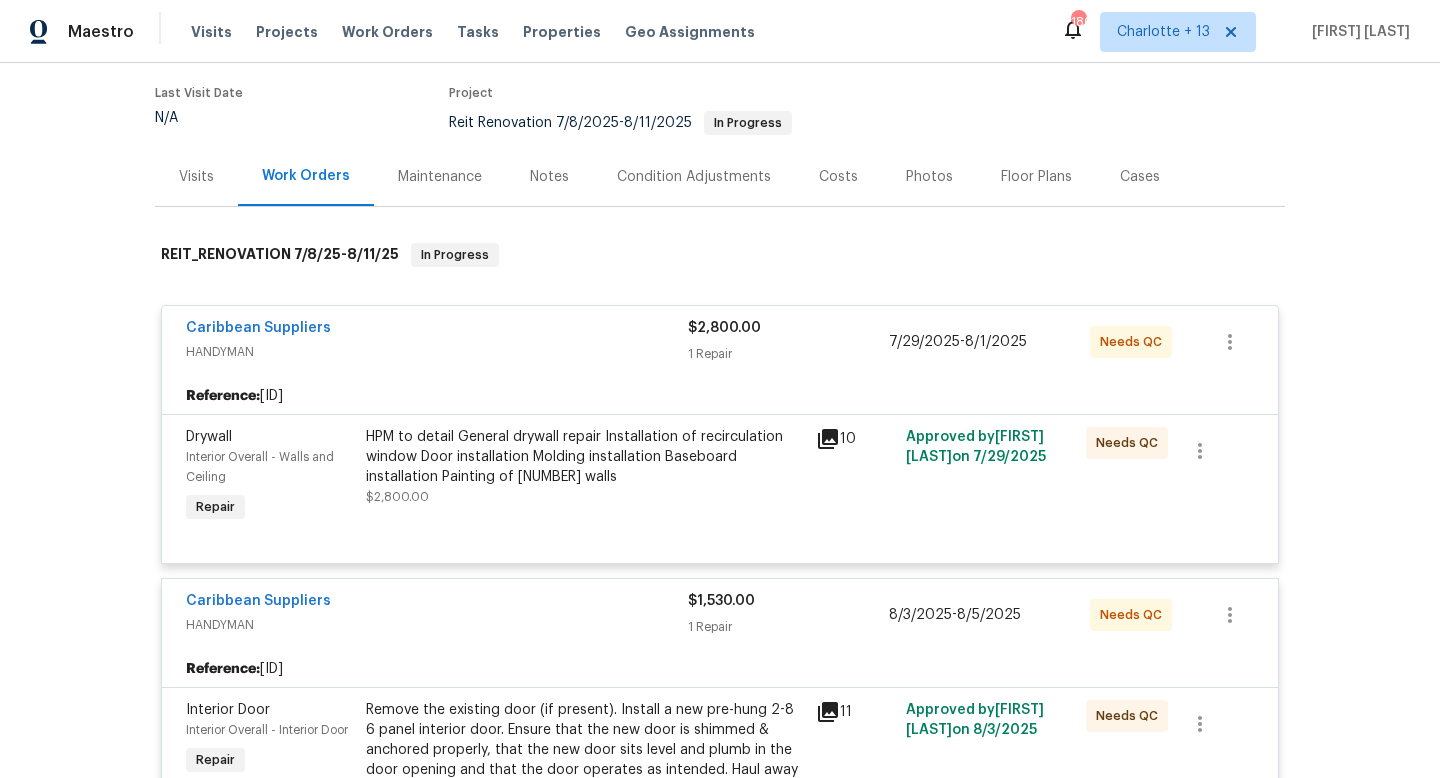 click on "Remove the existing door (if present). Install a new pre-hung 2-8 6 panel interior door. Ensure that the new door is shimmed & anchored properly, that the new door sits level and plumb in the door opening and that the door operates as intended. Haul away and dispose of all debris properly." at bounding box center [585, 750] 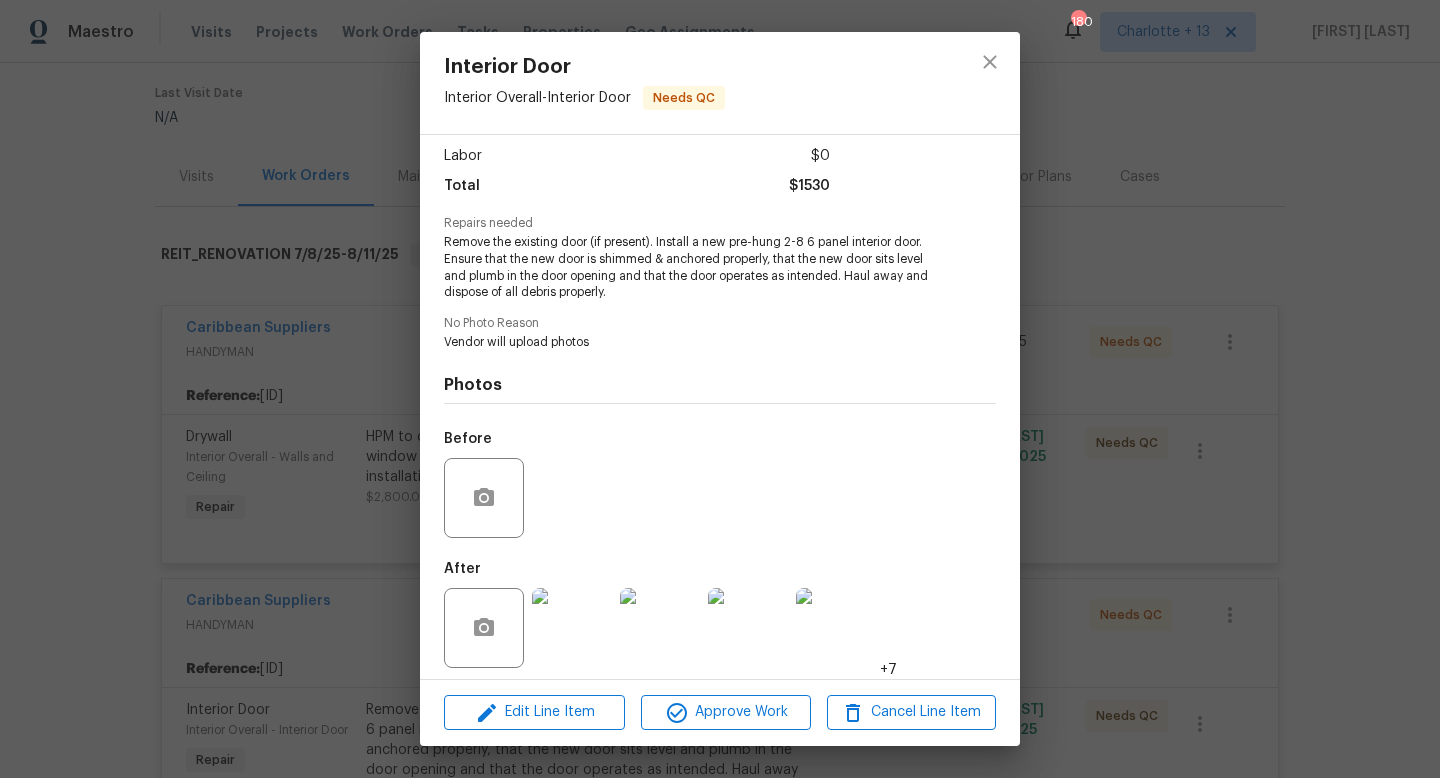 scroll, scrollTop: 143, scrollLeft: 0, axis: vertical 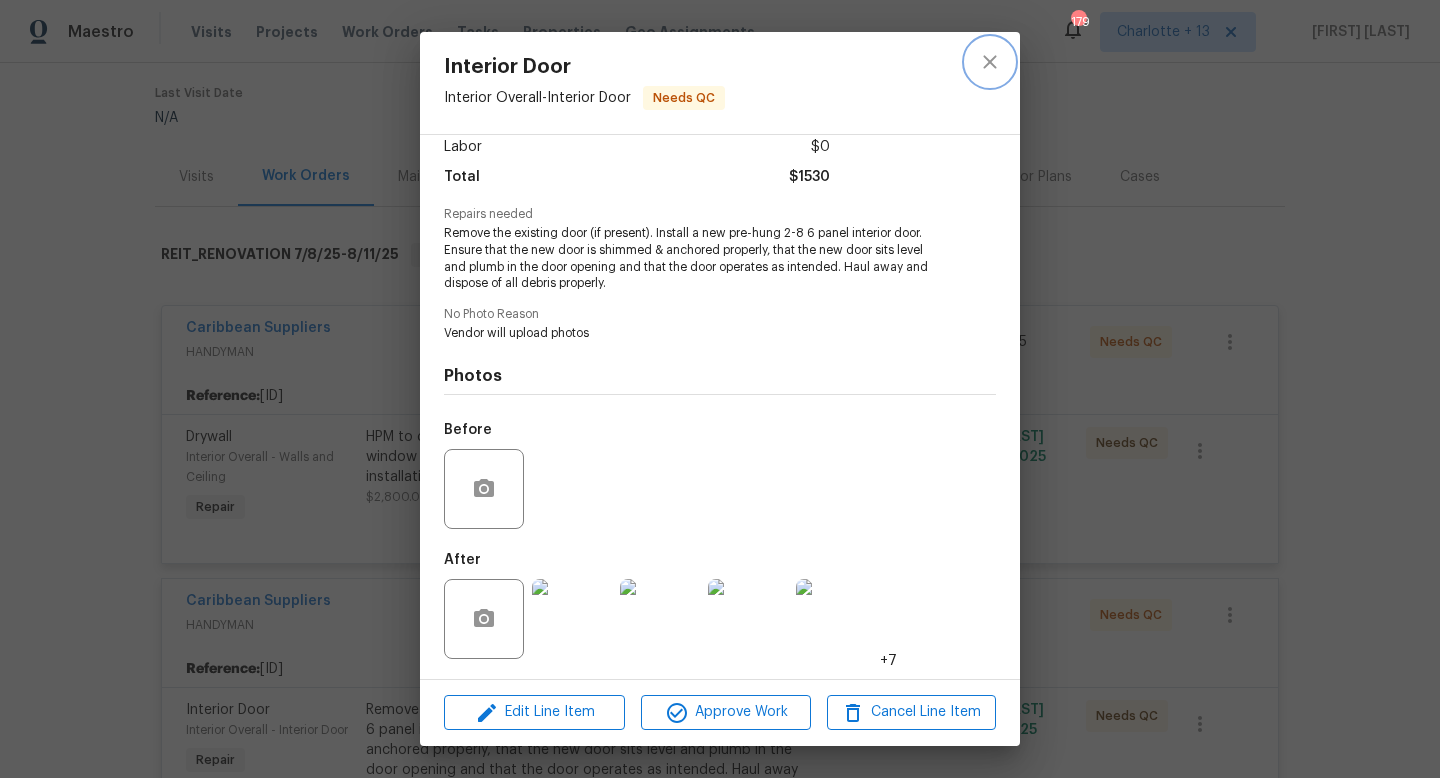 click 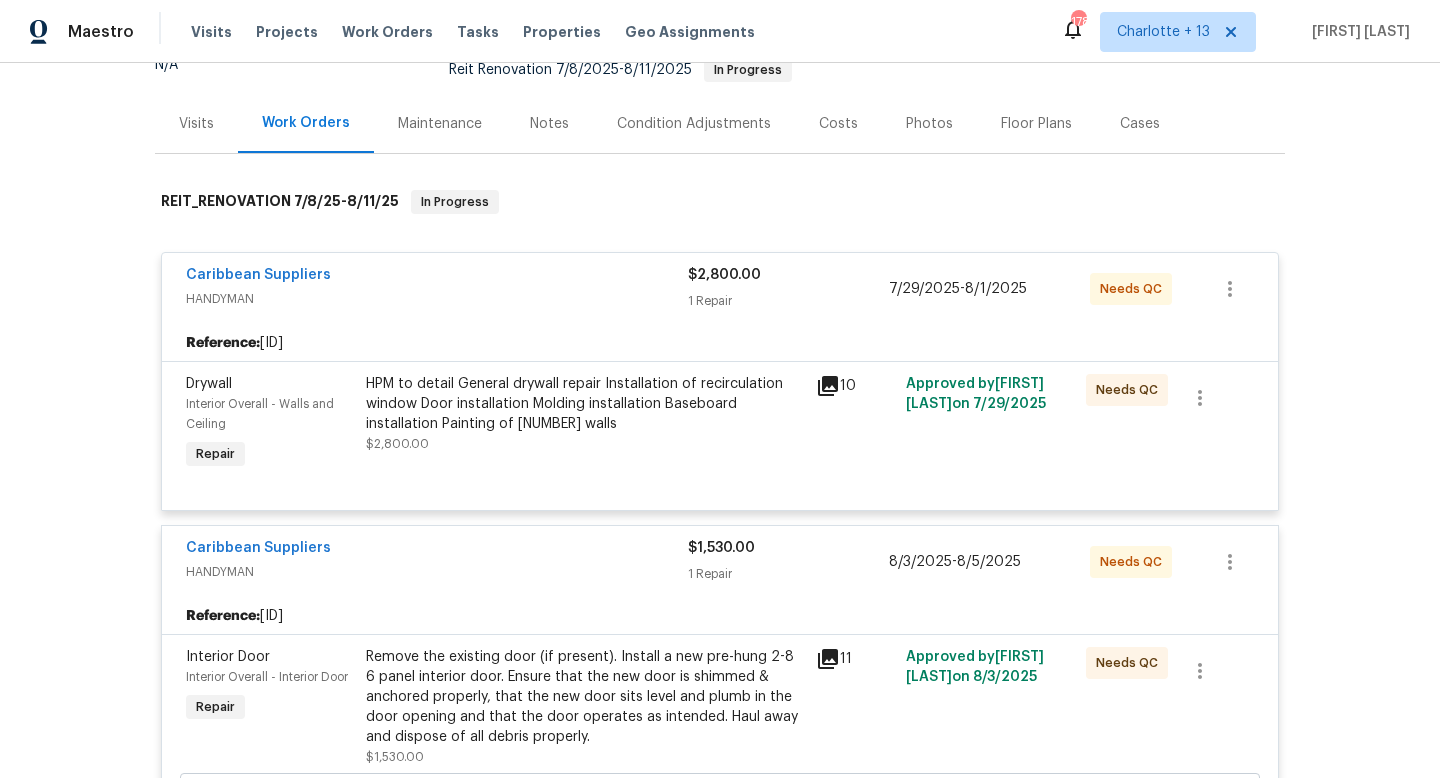 scroll, scrollTop: 0, scrollLeft: 0, axis: both 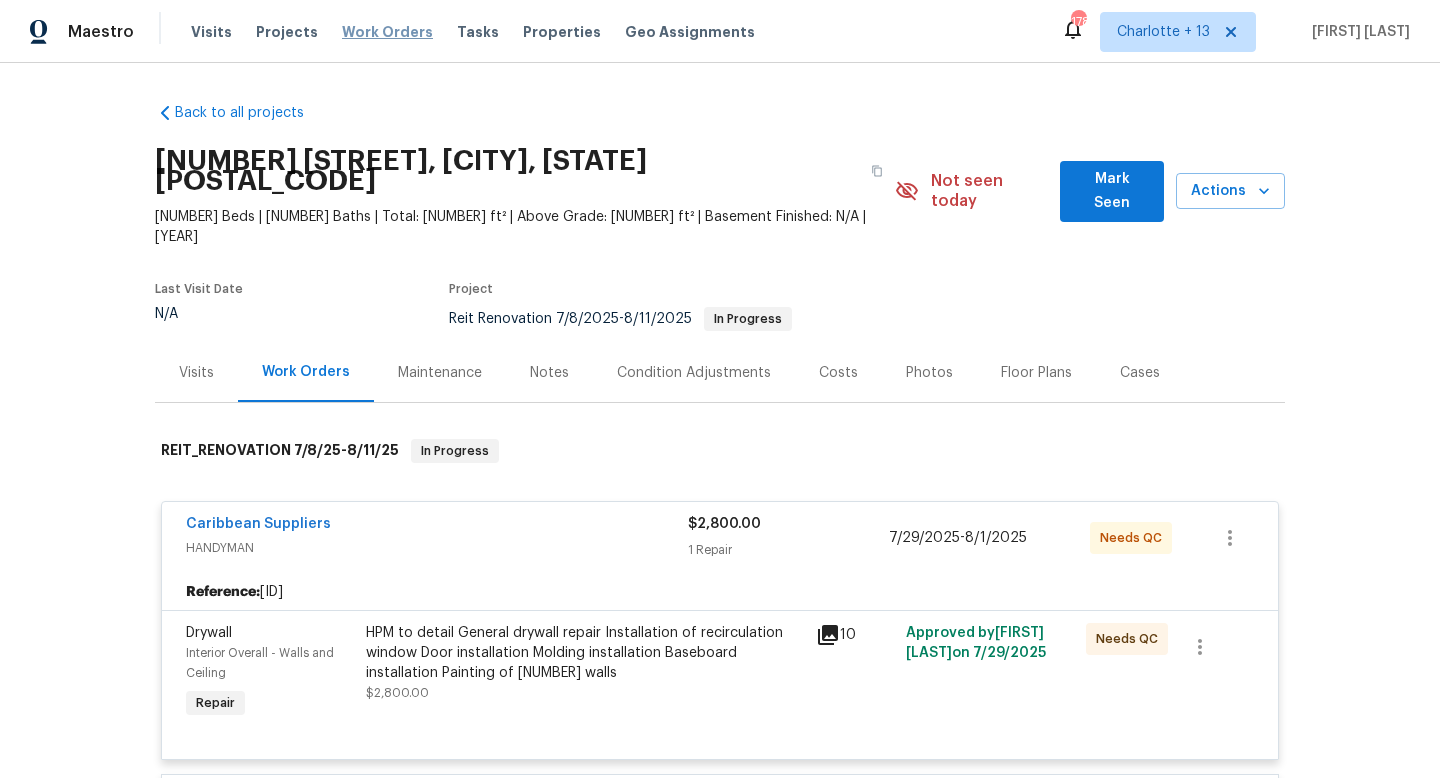 click on "Work Orders" at bounding box center [387, 32] 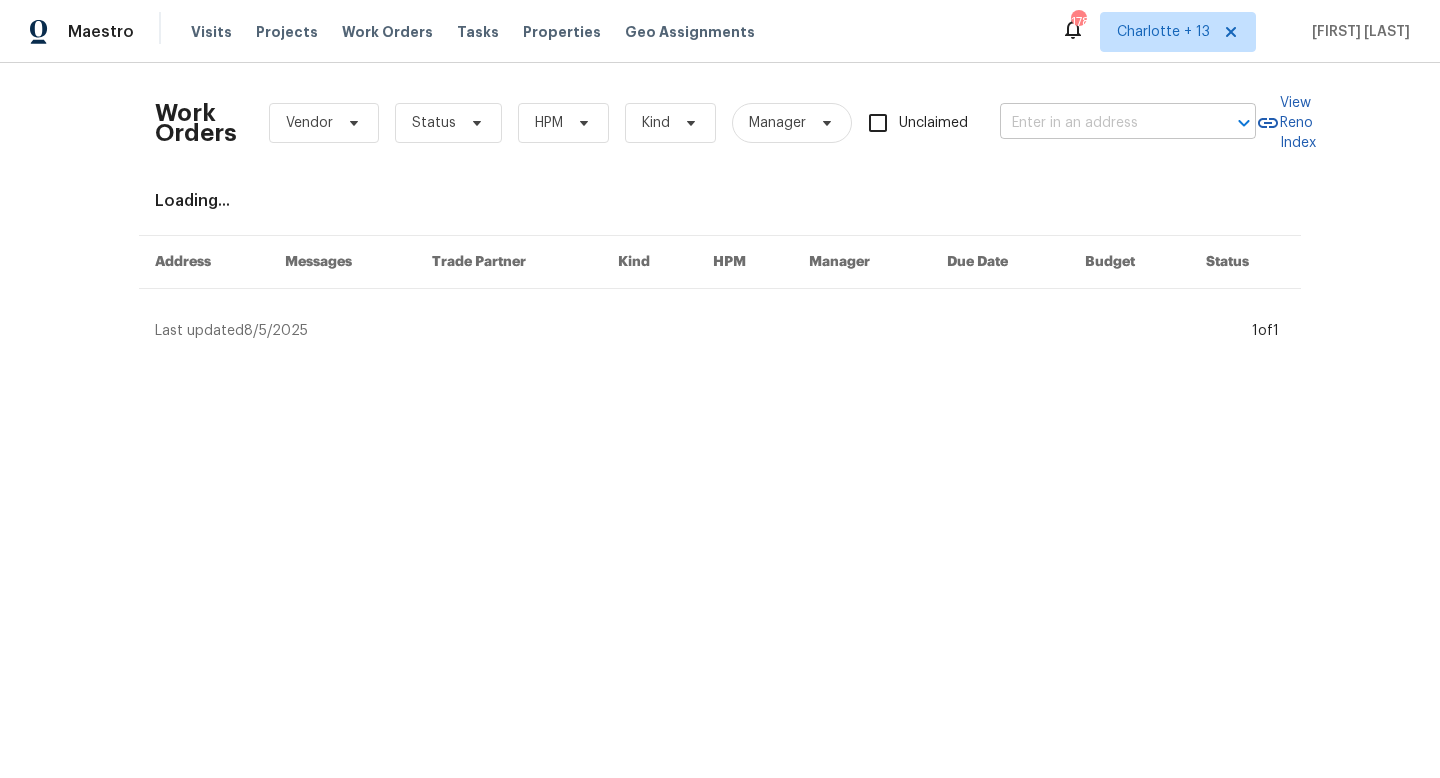 click at bounding box center [1100, 123] 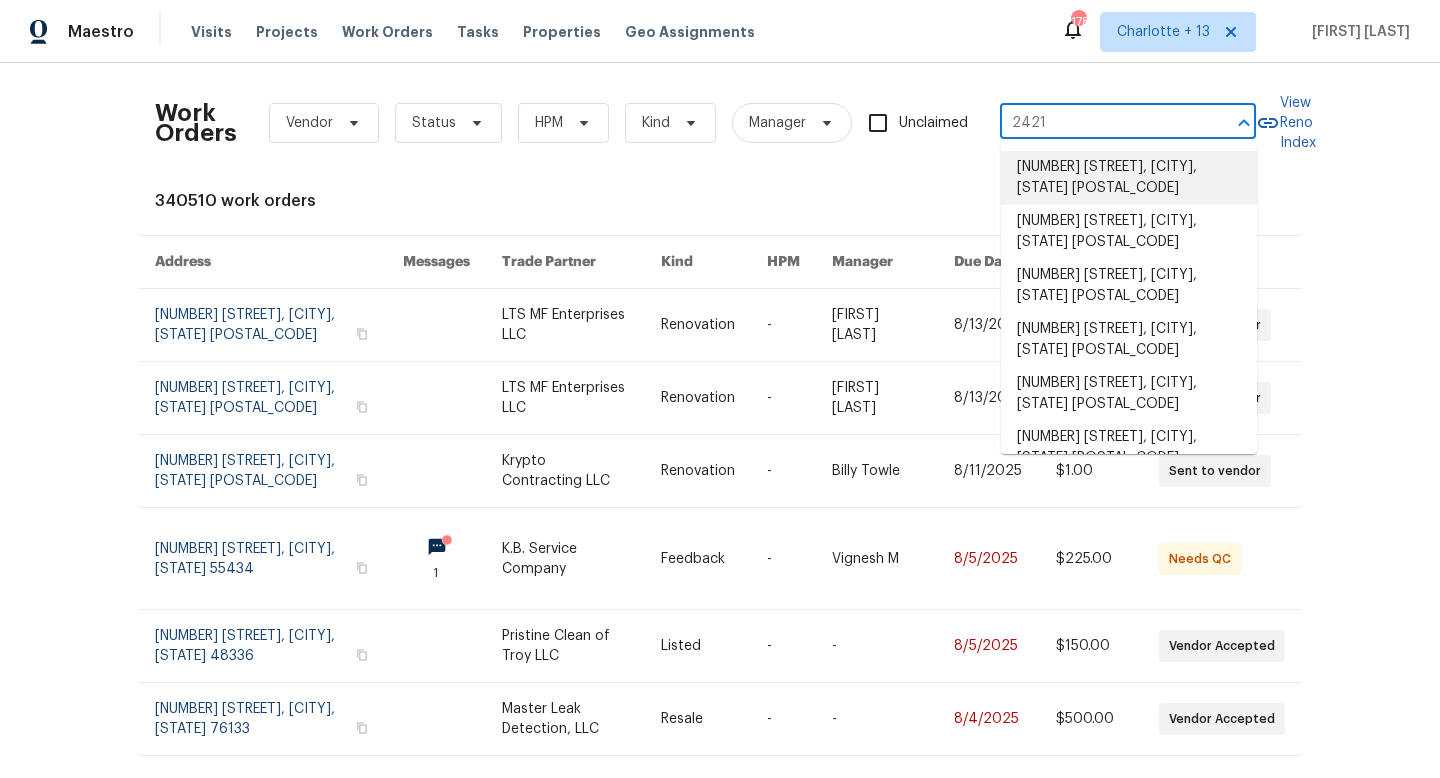 type on "2421 N" 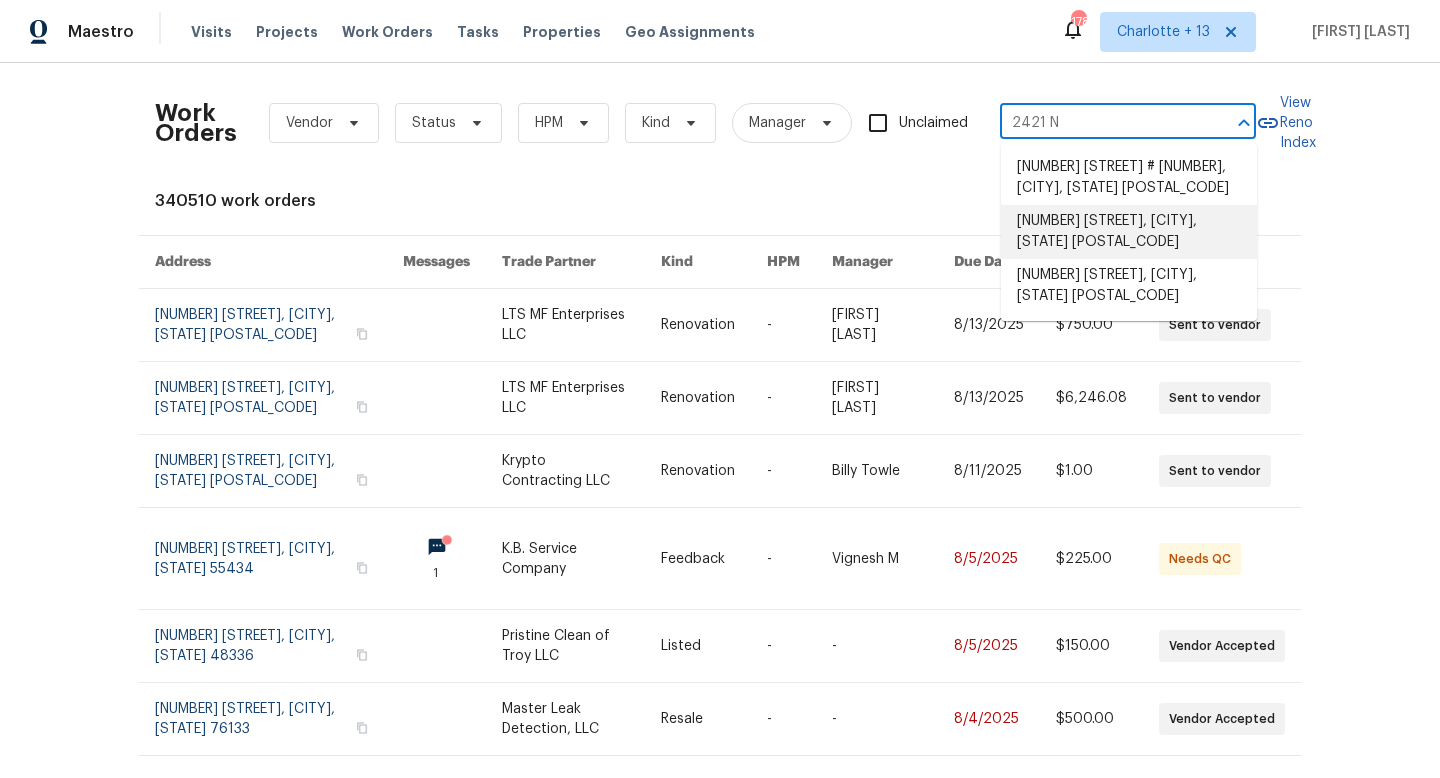 click on "[NUMBER] [STREET], [CITY], [STATE] [POSTAL_CODE]" at bounding box center (1129, 232) 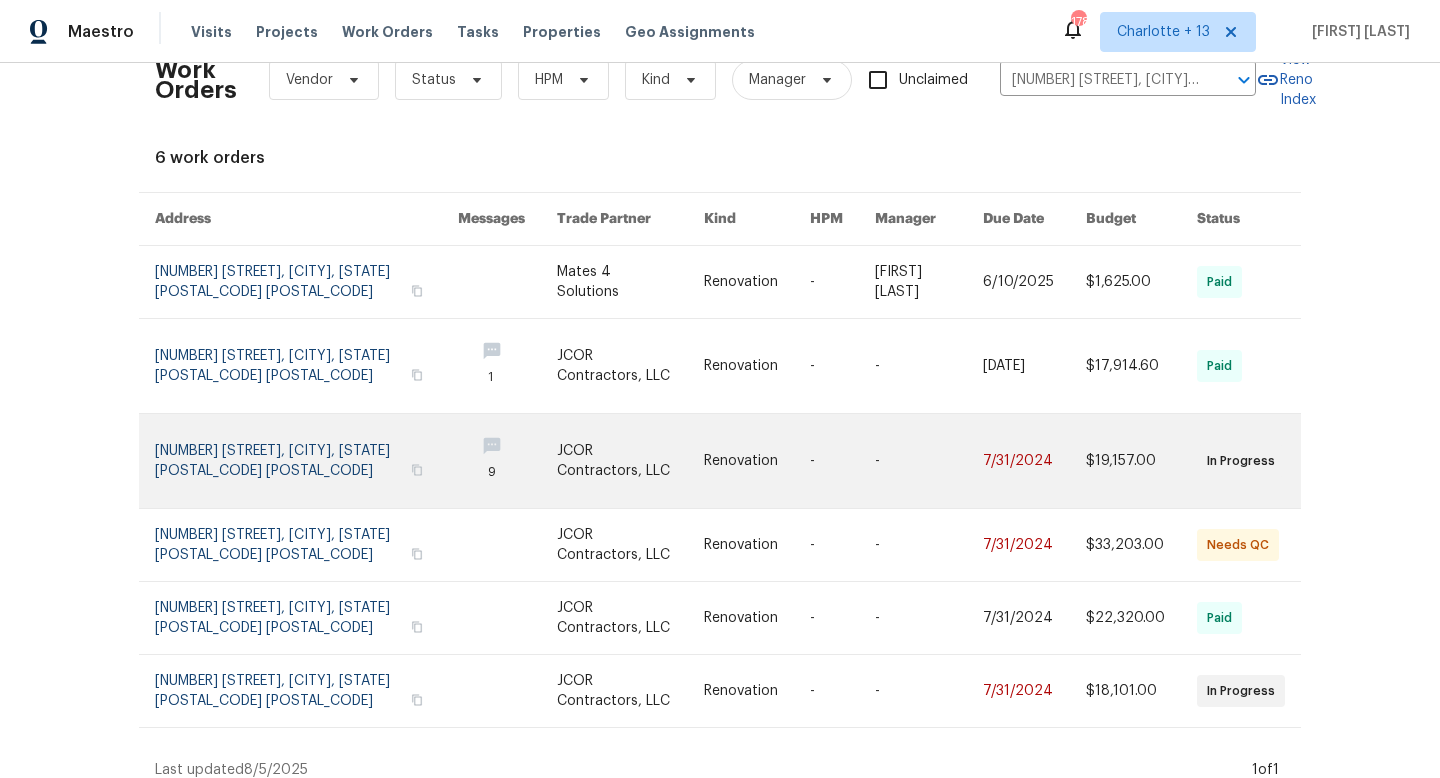 scroll, scrollTop: 54, scrollLeft: 0, axis: vertical 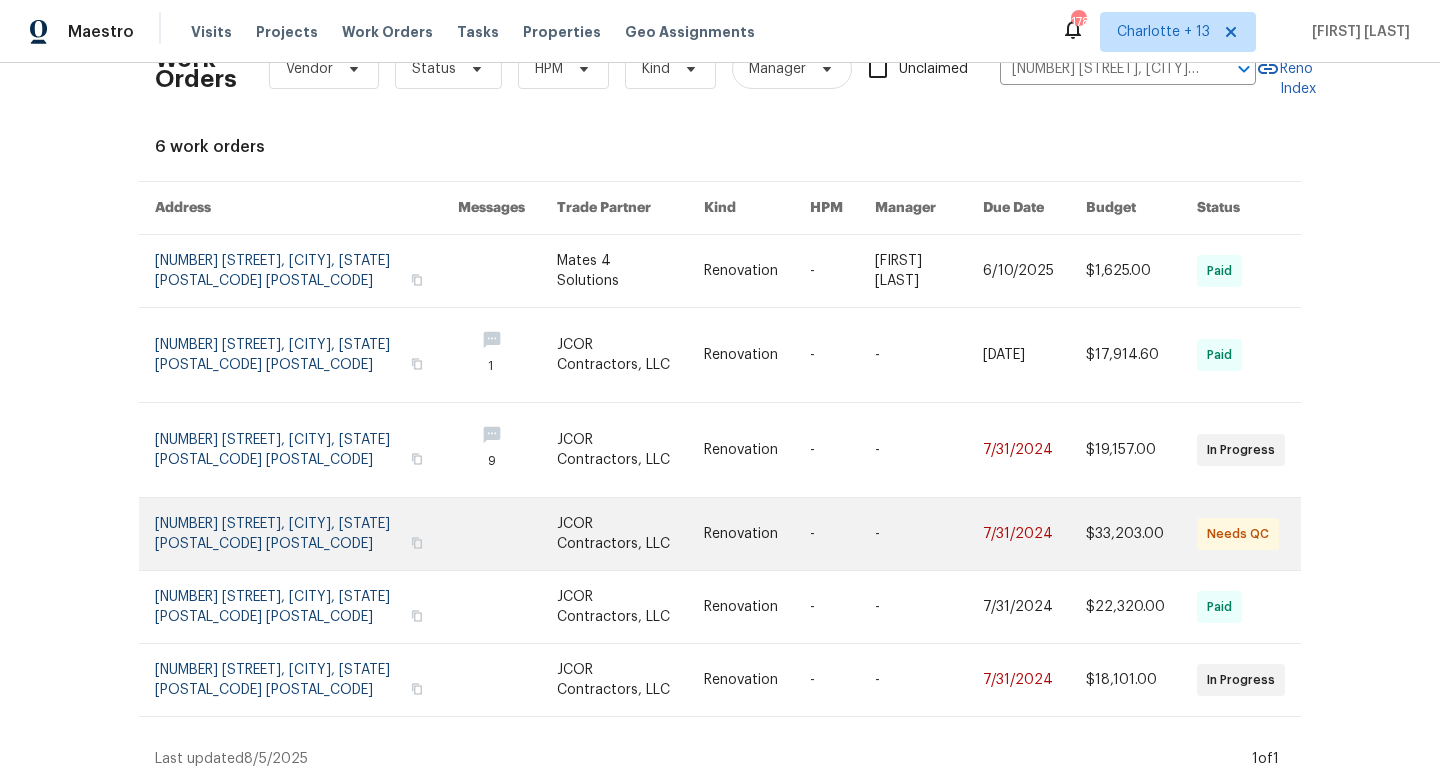 click at bounding box center (929, 534) 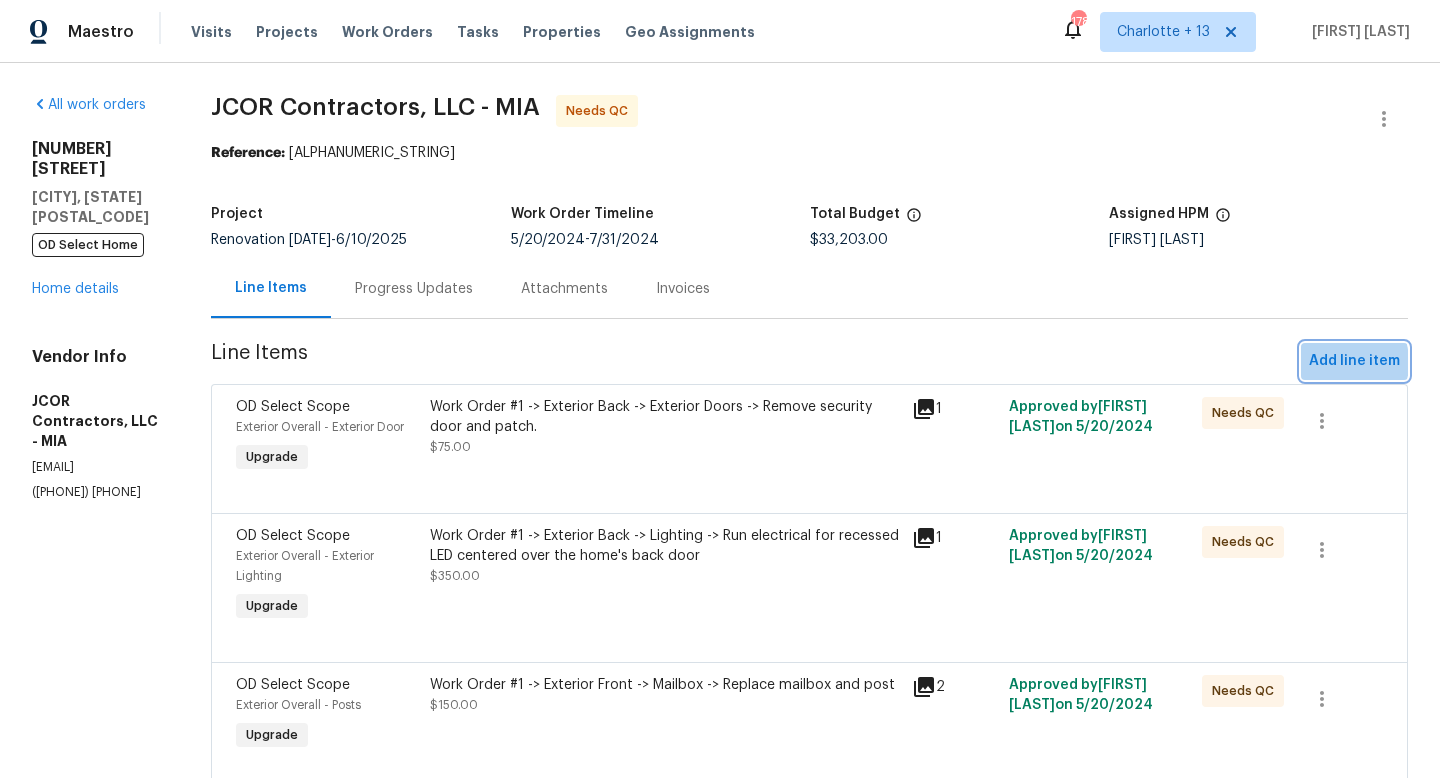 click on "Add line item" at bounding box center [1354, 361] 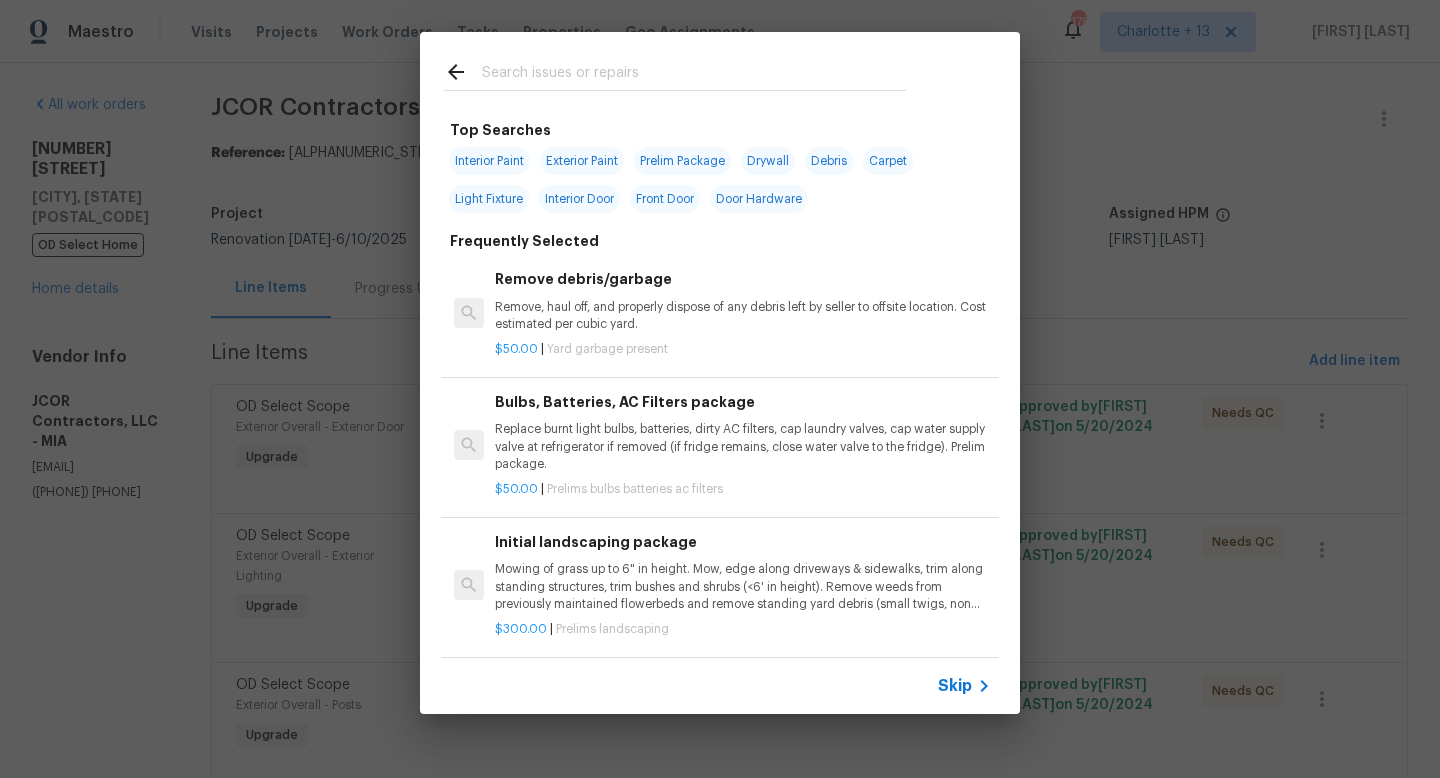 click at bounding box center [694, 75] 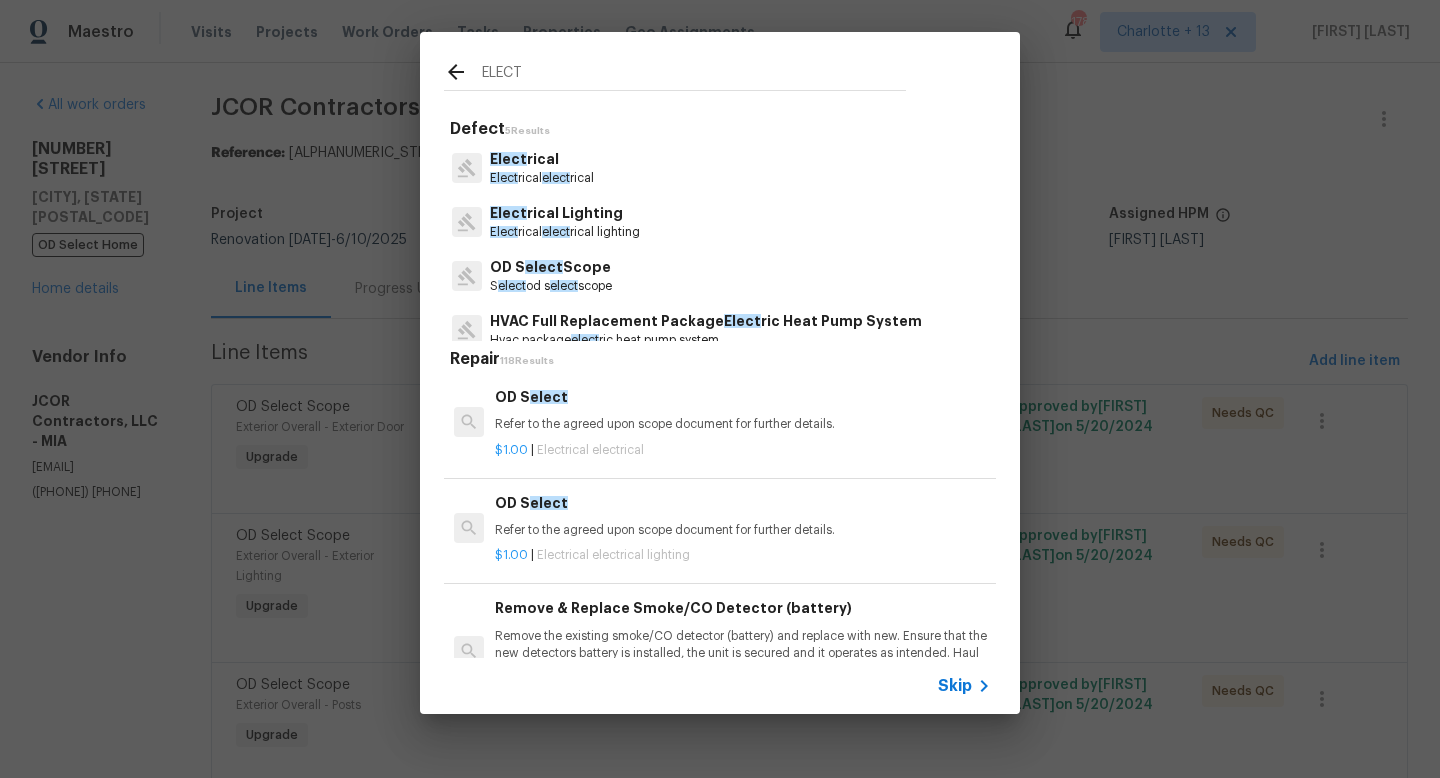 type on "ELECT" 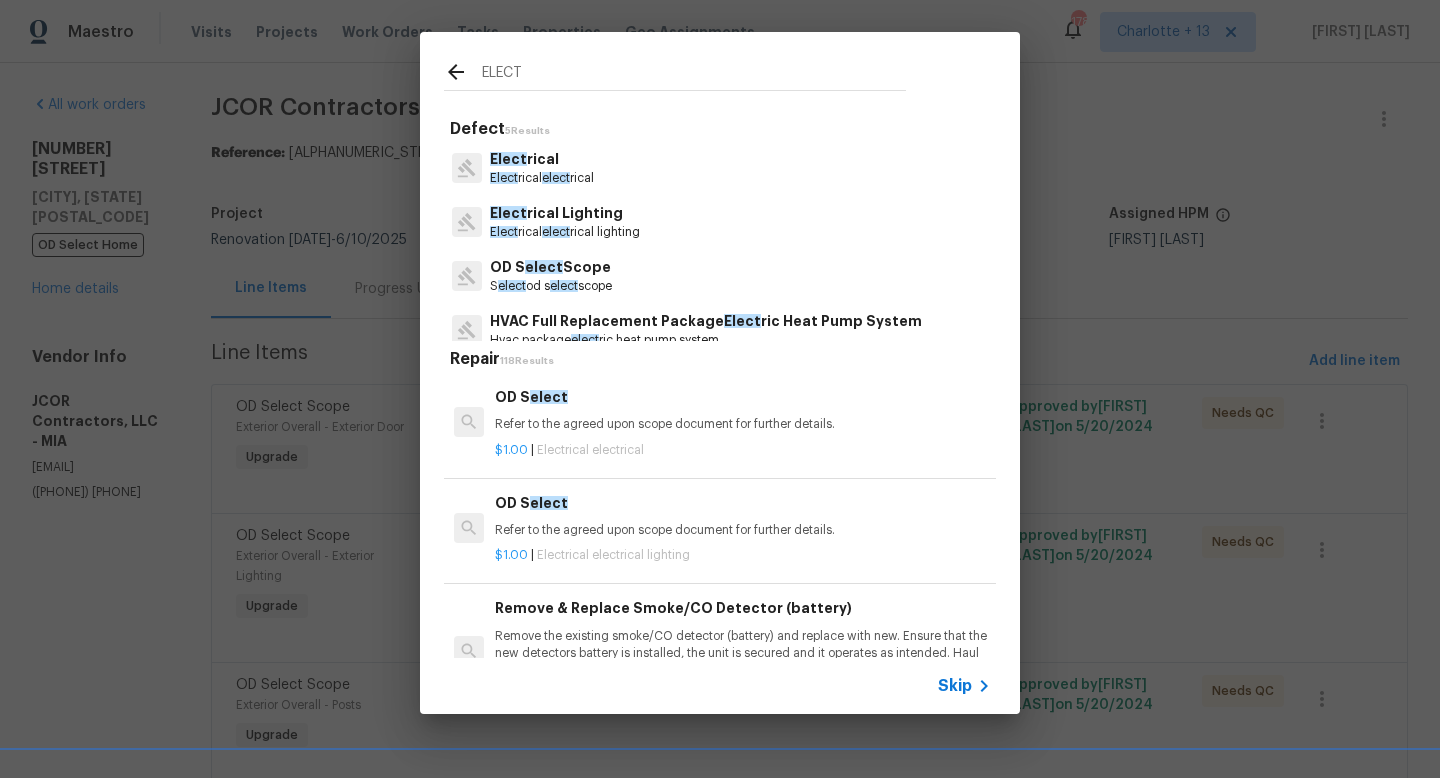 click on "Elect rical" at bounding box center [542, 159] 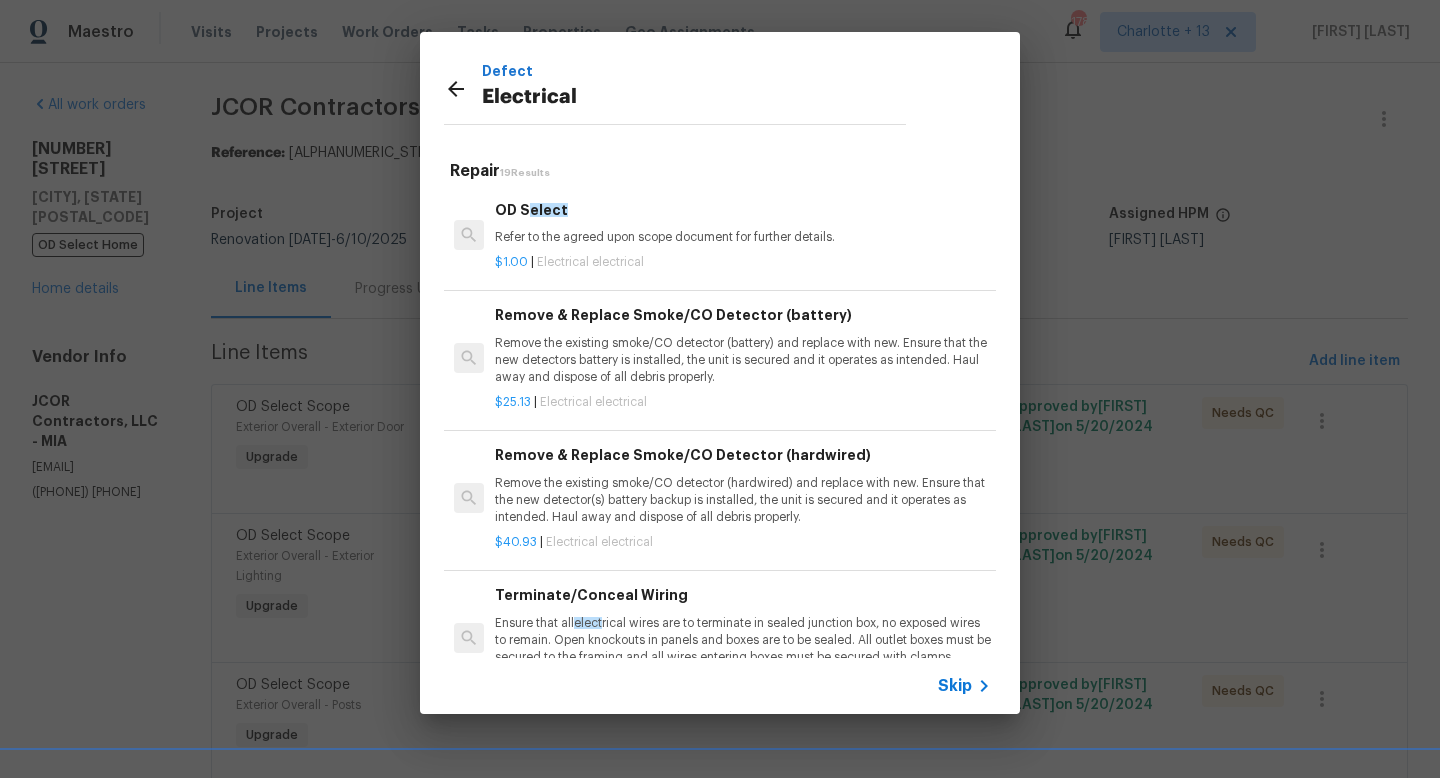 click on "OD S elect Refer to the agreed upon scope document for further details." at bounding box center (743, 223) 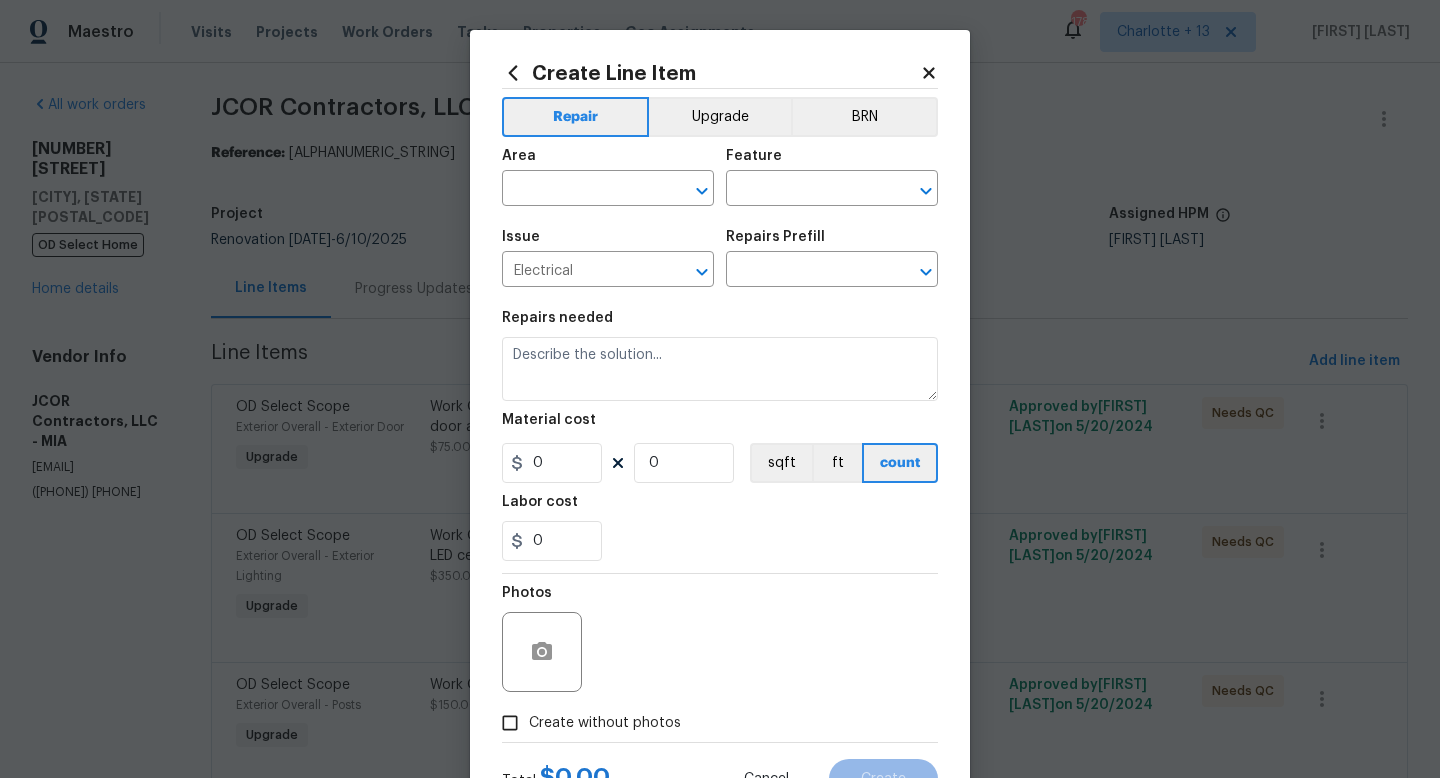 type on "OD Select $1.00" 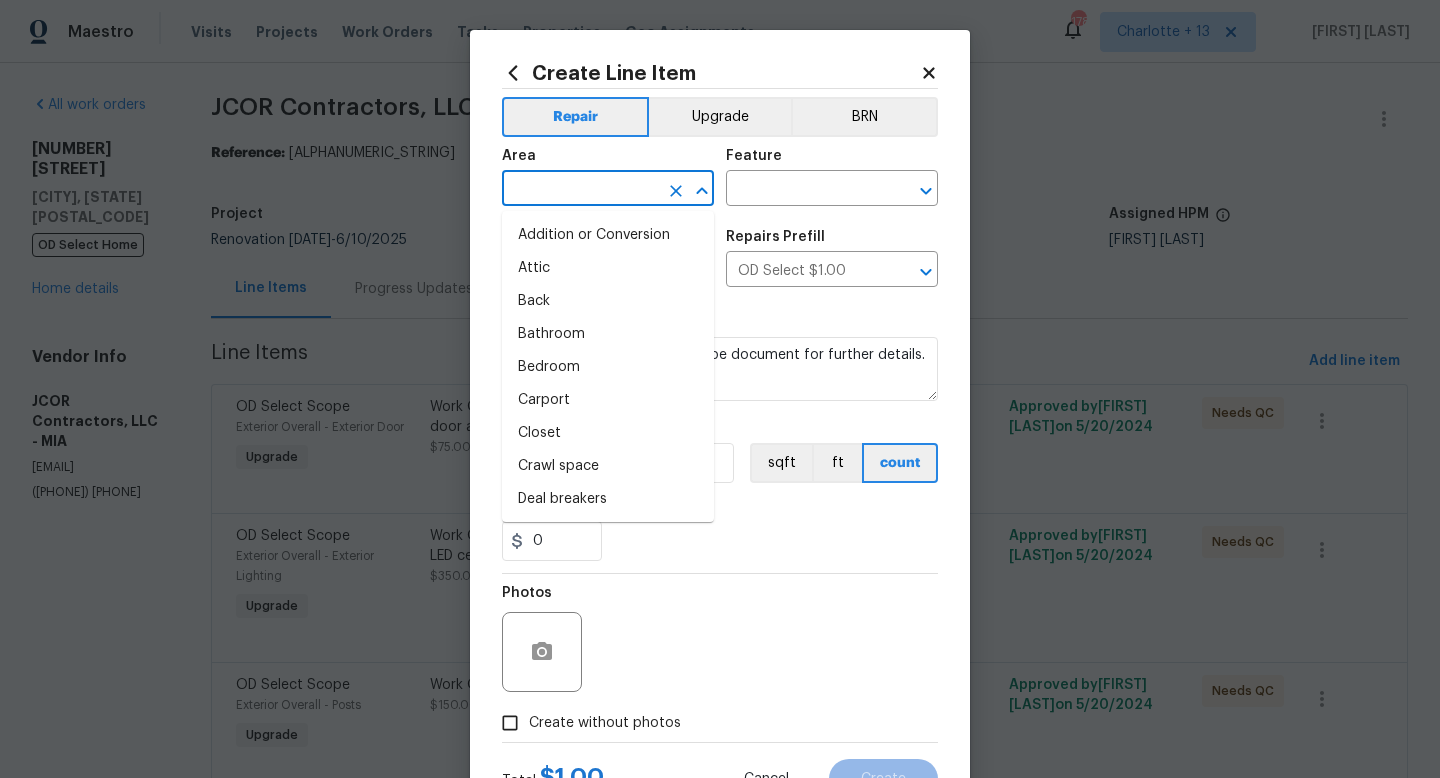 click at bounding box center [580, 190] 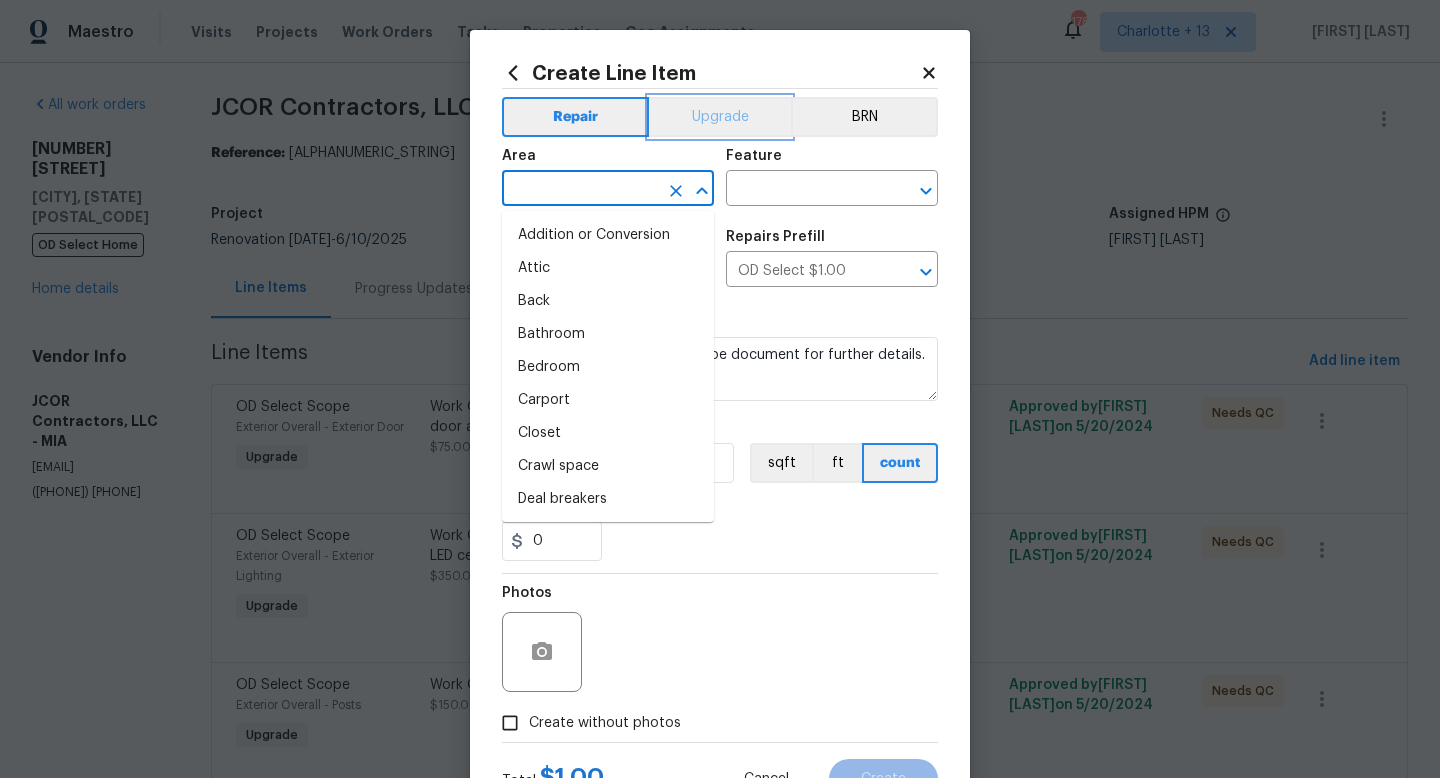 click on "Upgrade" at bounding box center (720, 117) 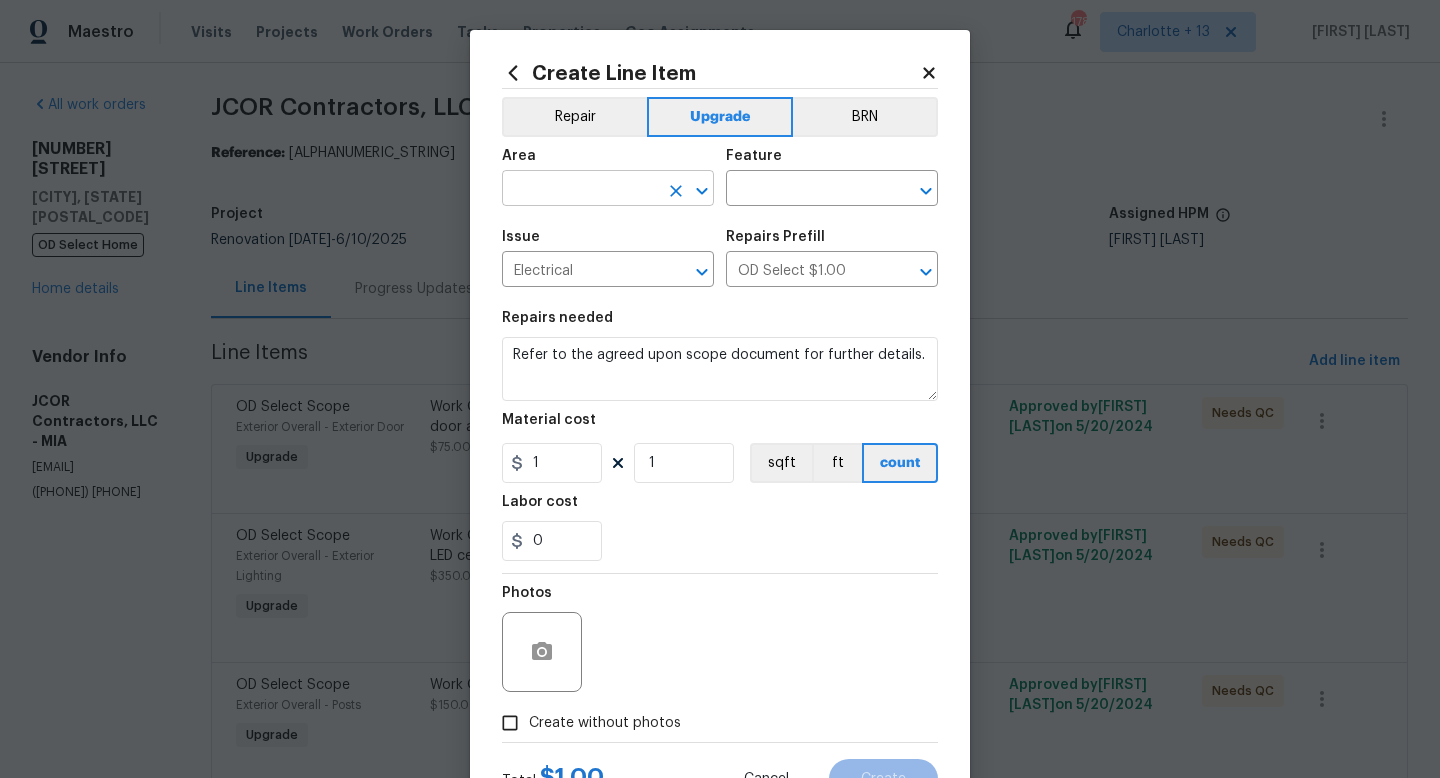 click at bounding box center (580, 190) 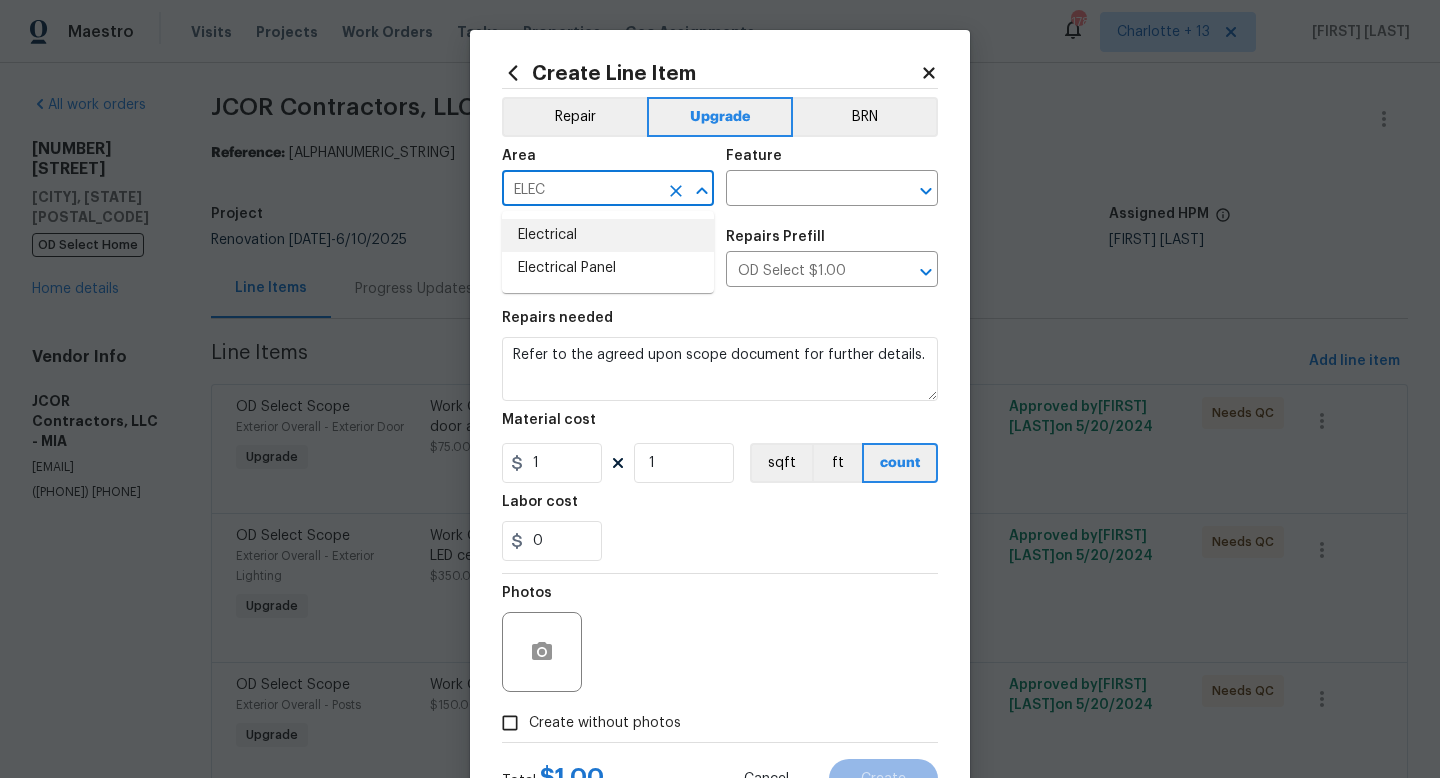 click on "Electrical" at bounding box center (608, 235) 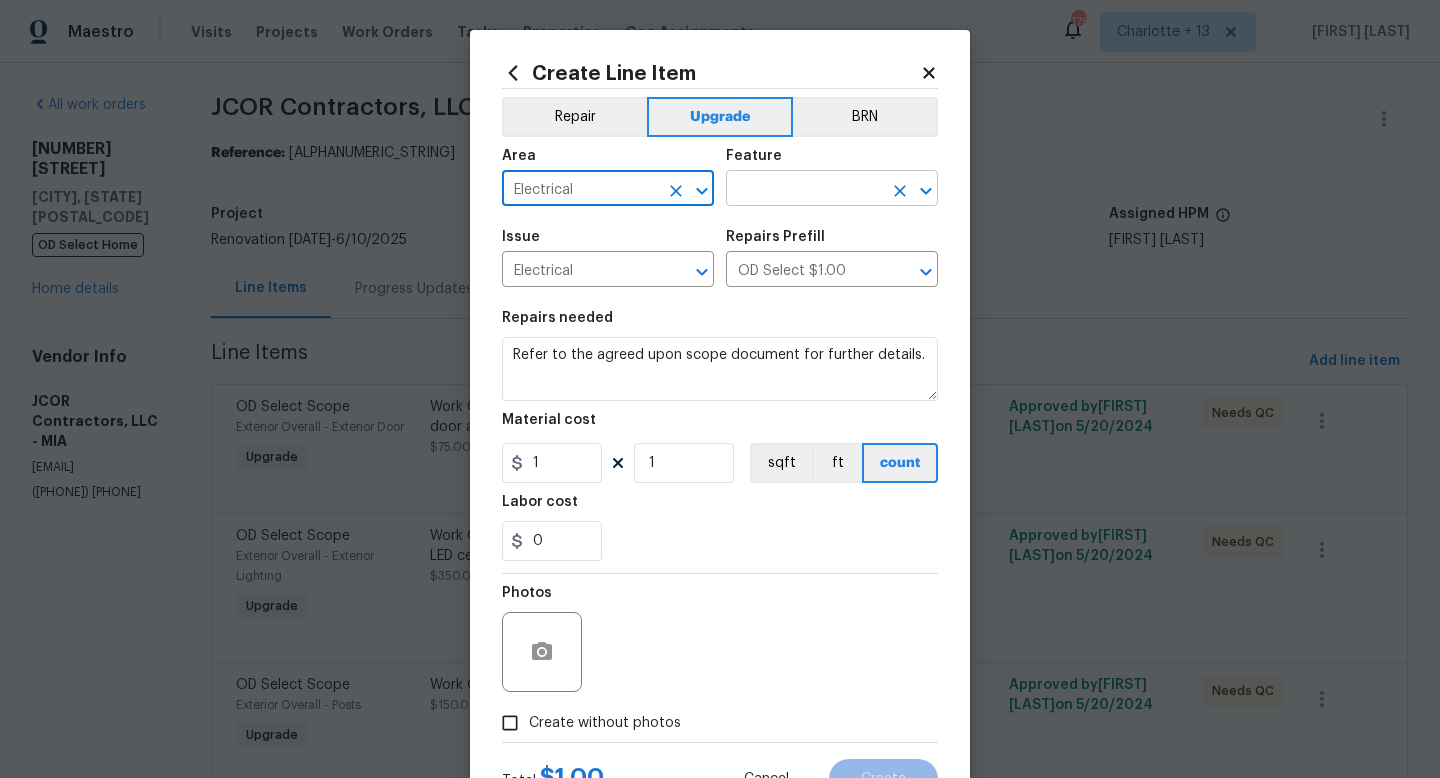 type on "Electrical" 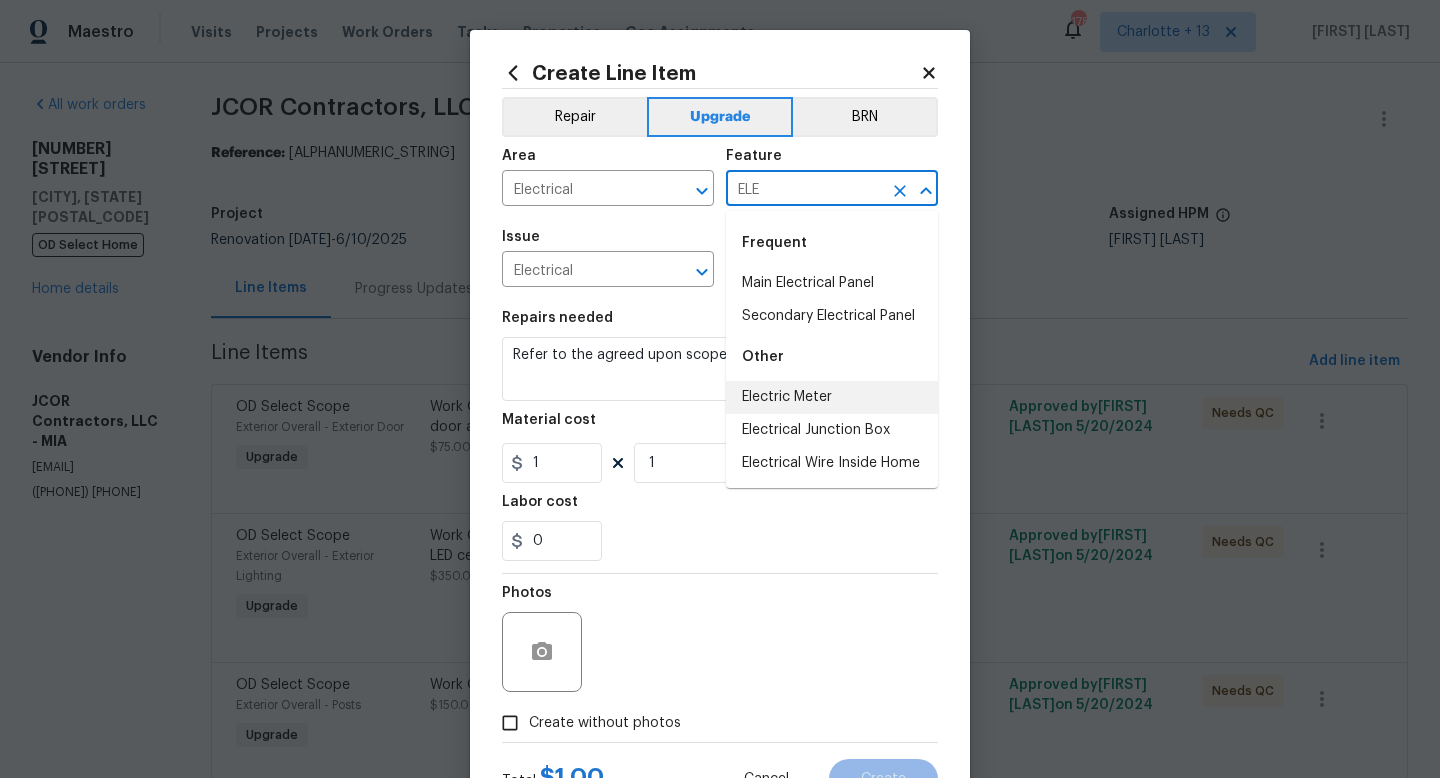 click on "Electric Meter" at bounding box center [832, 397] 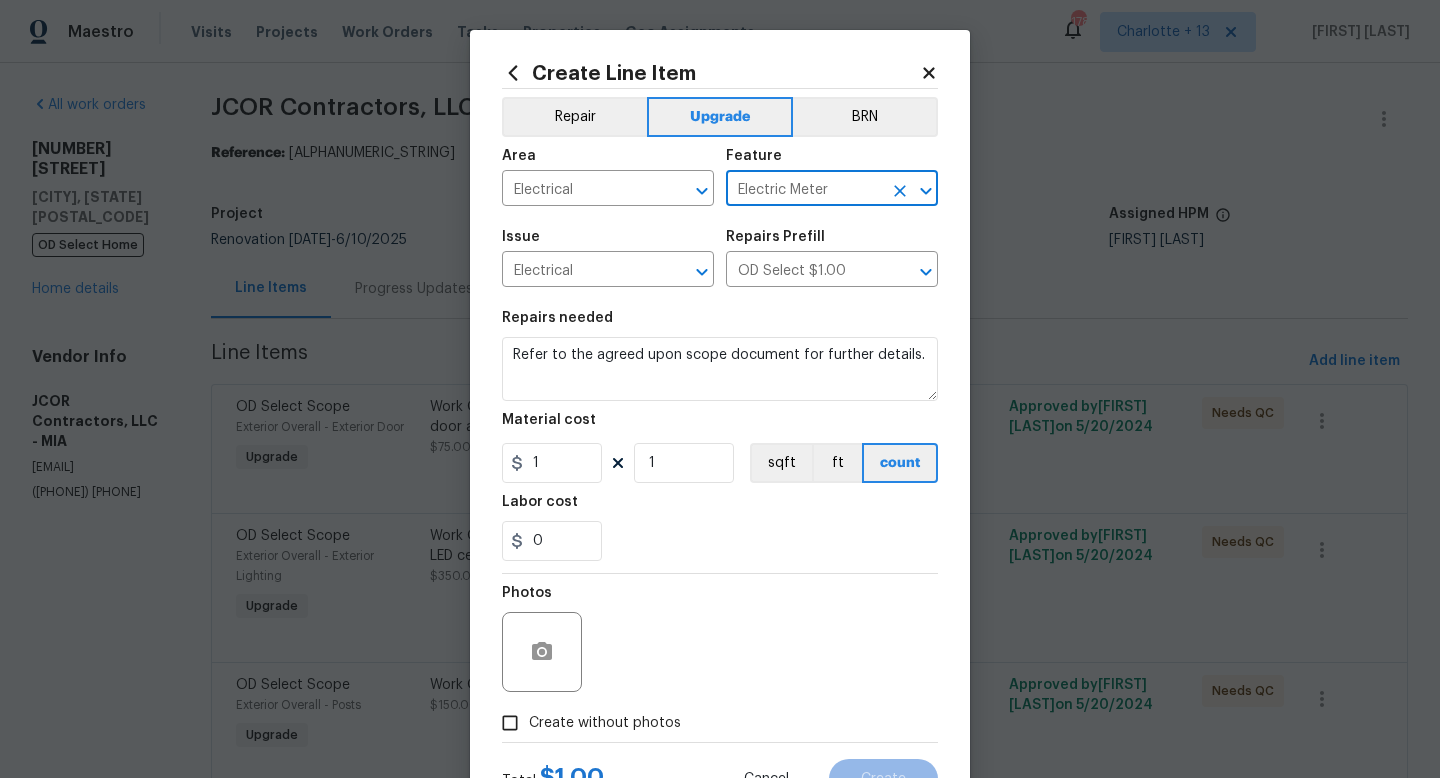 type on "Electric Meter" 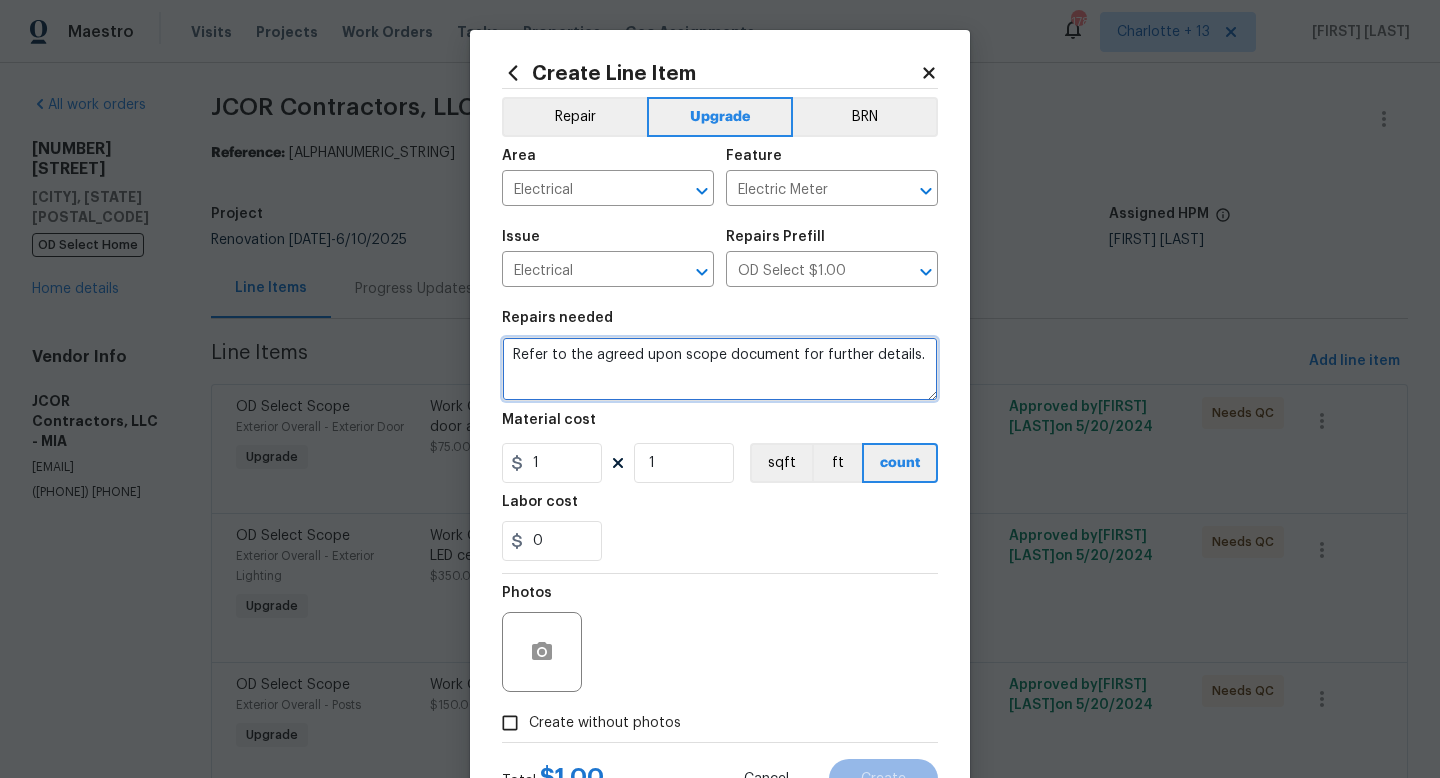 click on "Refer to the agreed upon scope document for further details." at bounding box center (720, 369) 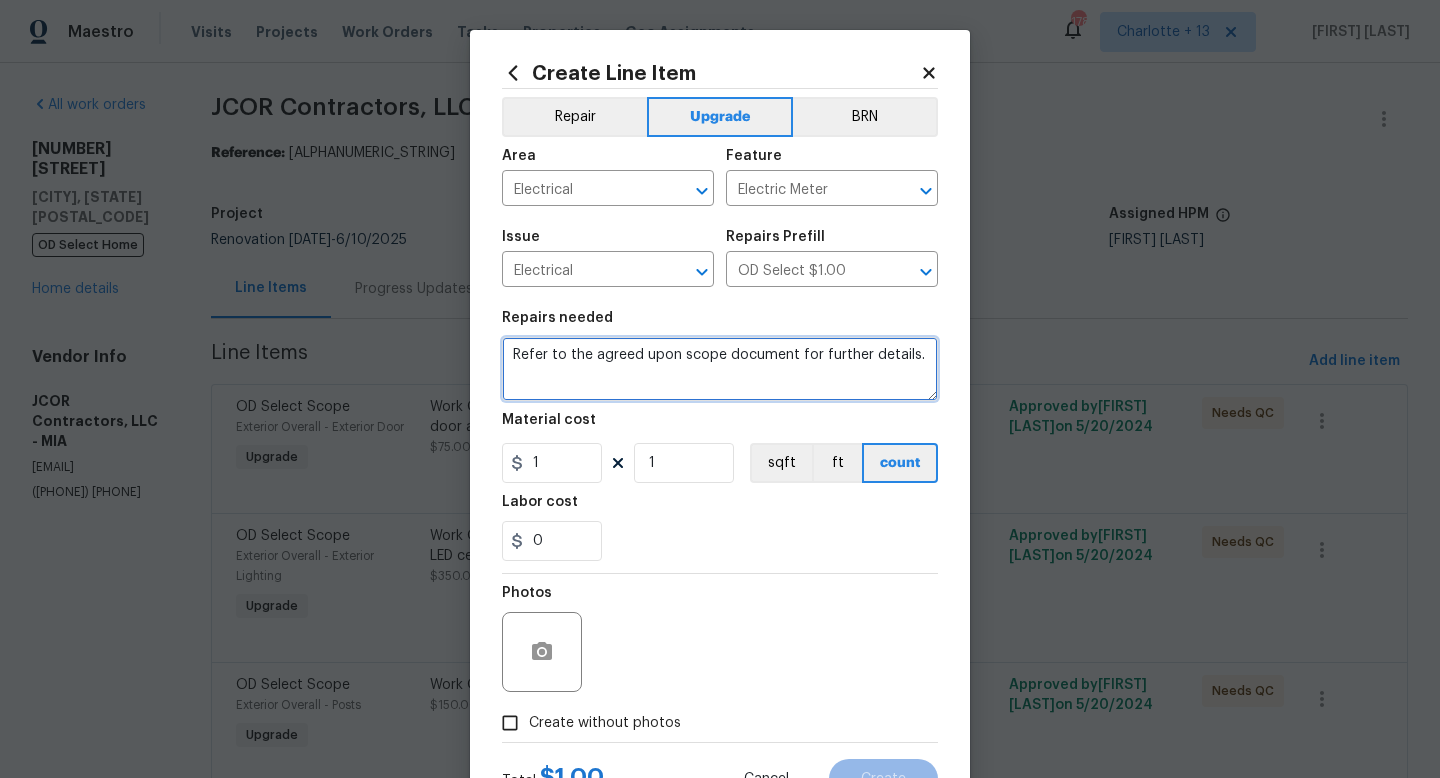 paste on "1- Remove the existing meter can and replace it with a new
meter/main combo as requested by electric
inspector.
2- Remove/replace the existing riser pipe.
3- Run a new set of service wires.
4- Install a surge protector device as required by the NEC.
5- Install a new grounding system.
6 -Install a new intersystem bonding bridge.
Cost does not include any patching or painting if needed after
repairs." 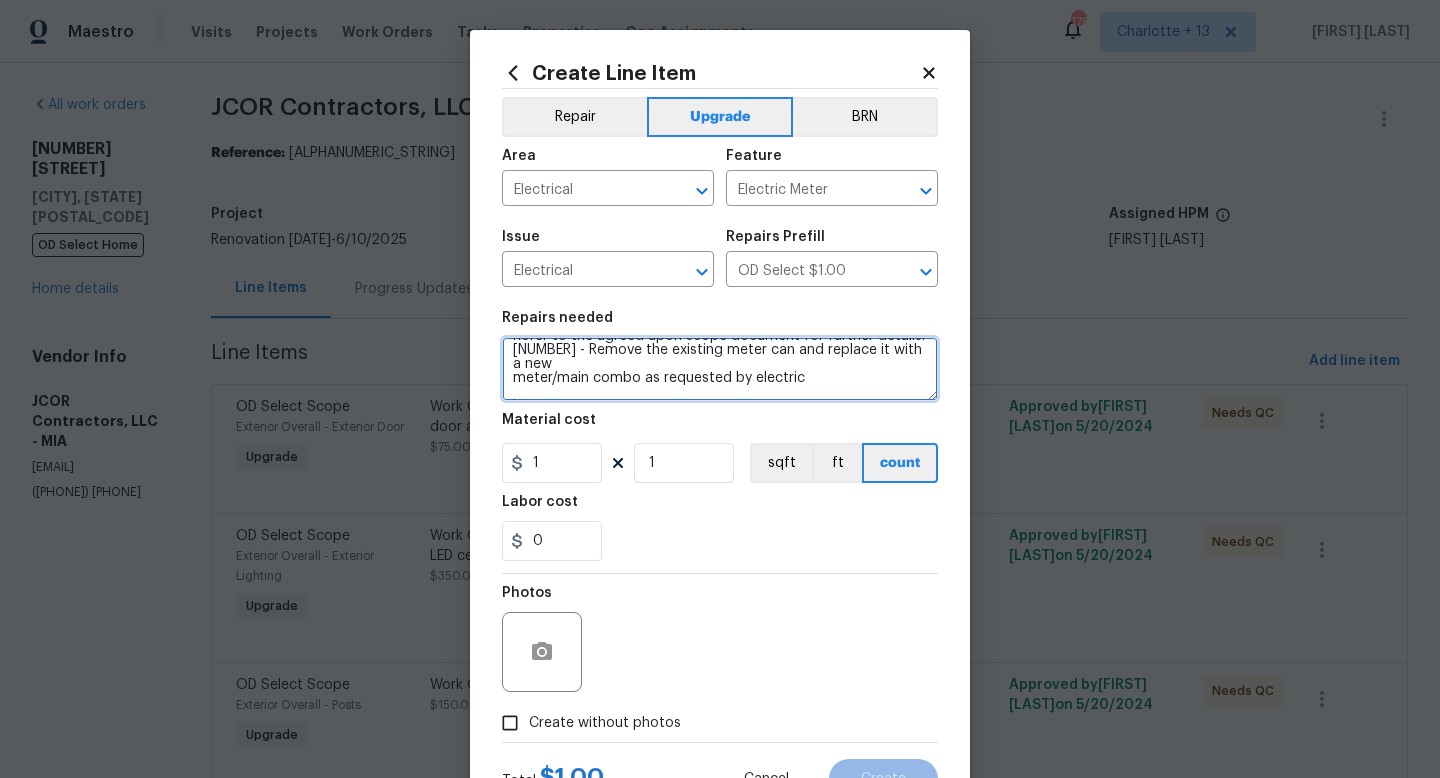 scroll, scrollTop: 0, scrollLeft: 0, axis: both 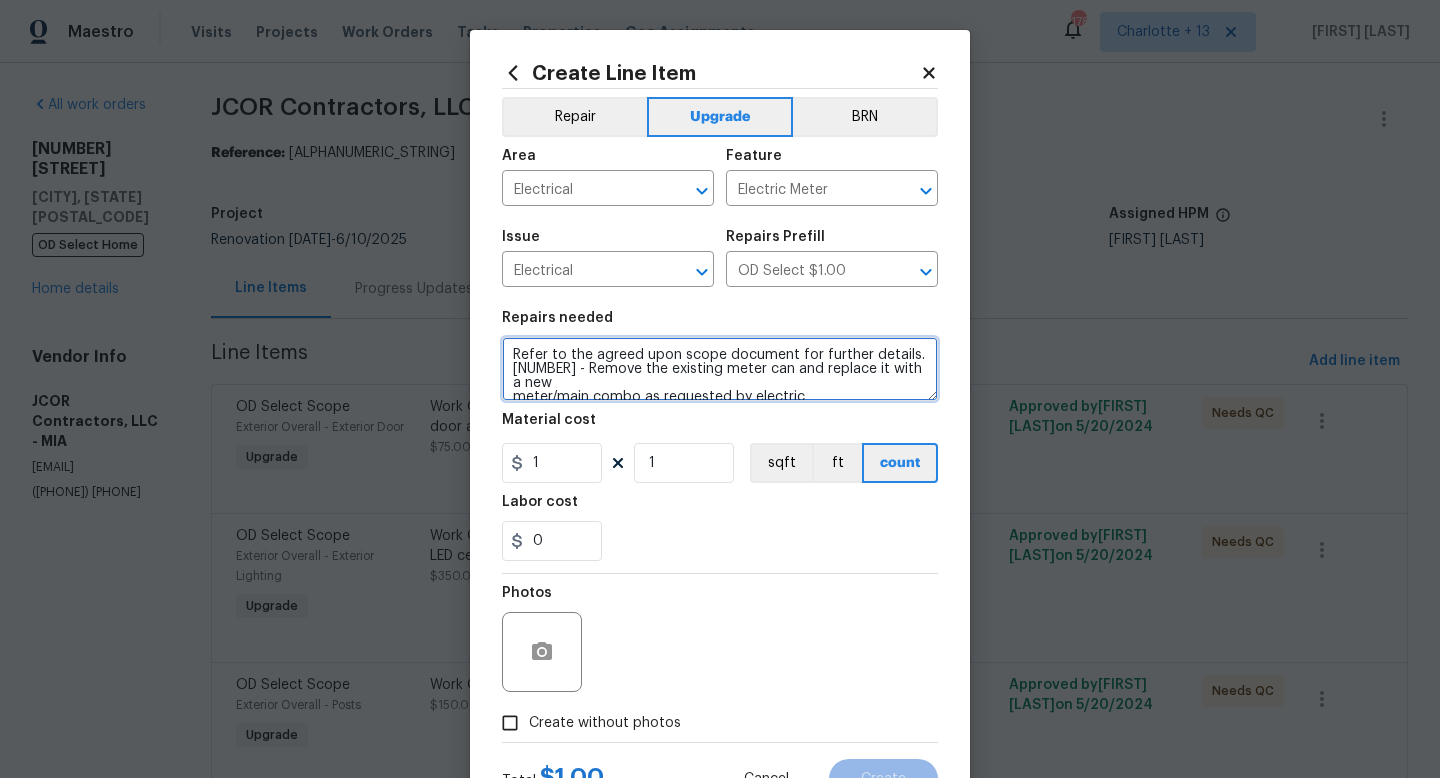 click on "Refer to the agreed upon scope document for further details. [NUMBER] - Remove the existing meter can and replace it with a new
meter/main combo as requested by electric
inspector.
[NUMBER]- Remove/replace the existing riser pipe.
[NUMBER]- Run a new set of service wires.
[NUMBER]- Install a surge protector device as required by the NEC.
[NUMBER]- Install a new grounding system.
[NUMBER] -Install a new intersystem bonding bridge.
Cost does not include any patching or painting if needed after
repairs." at bounding box center [720, 369] 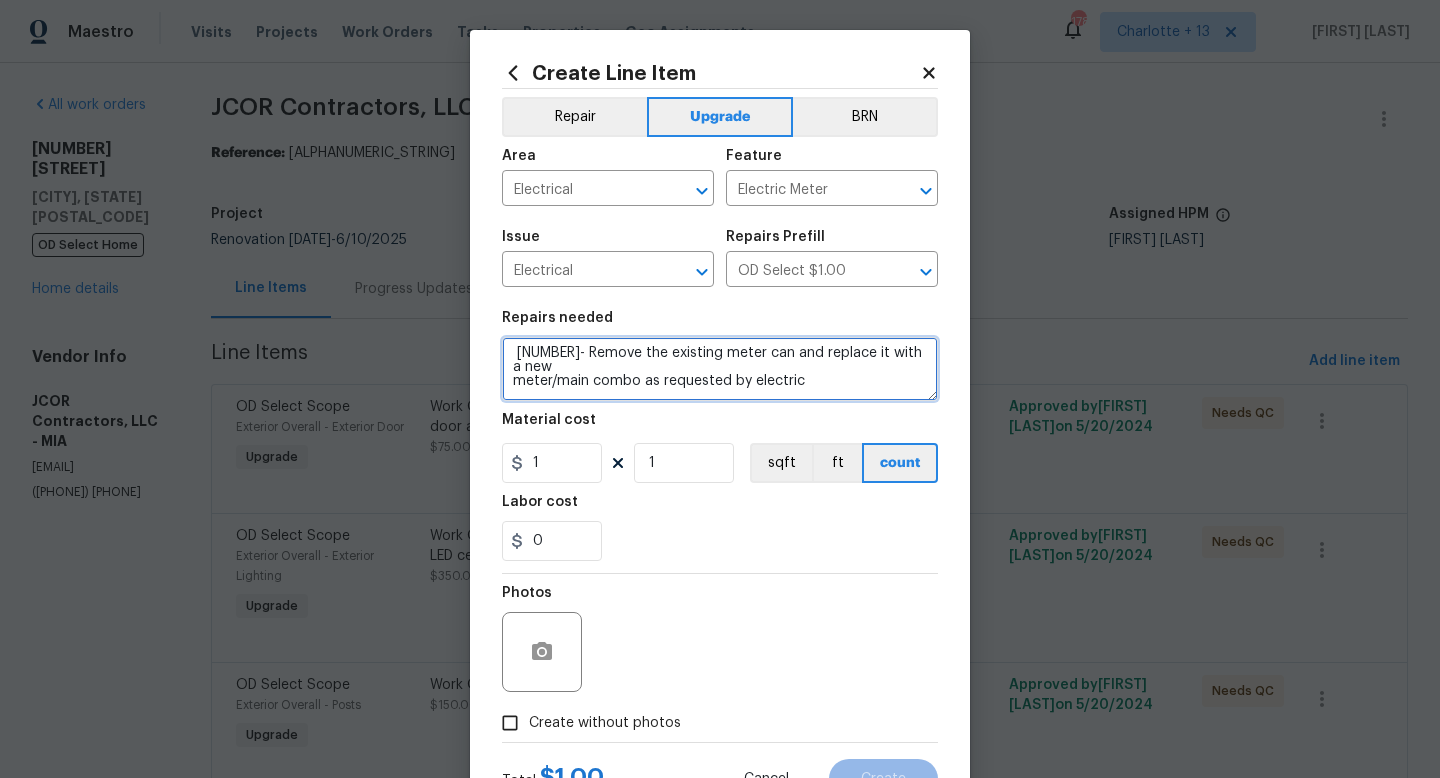 scroll, scrollTop: 42, scrollLeft: 0, axis: vertical 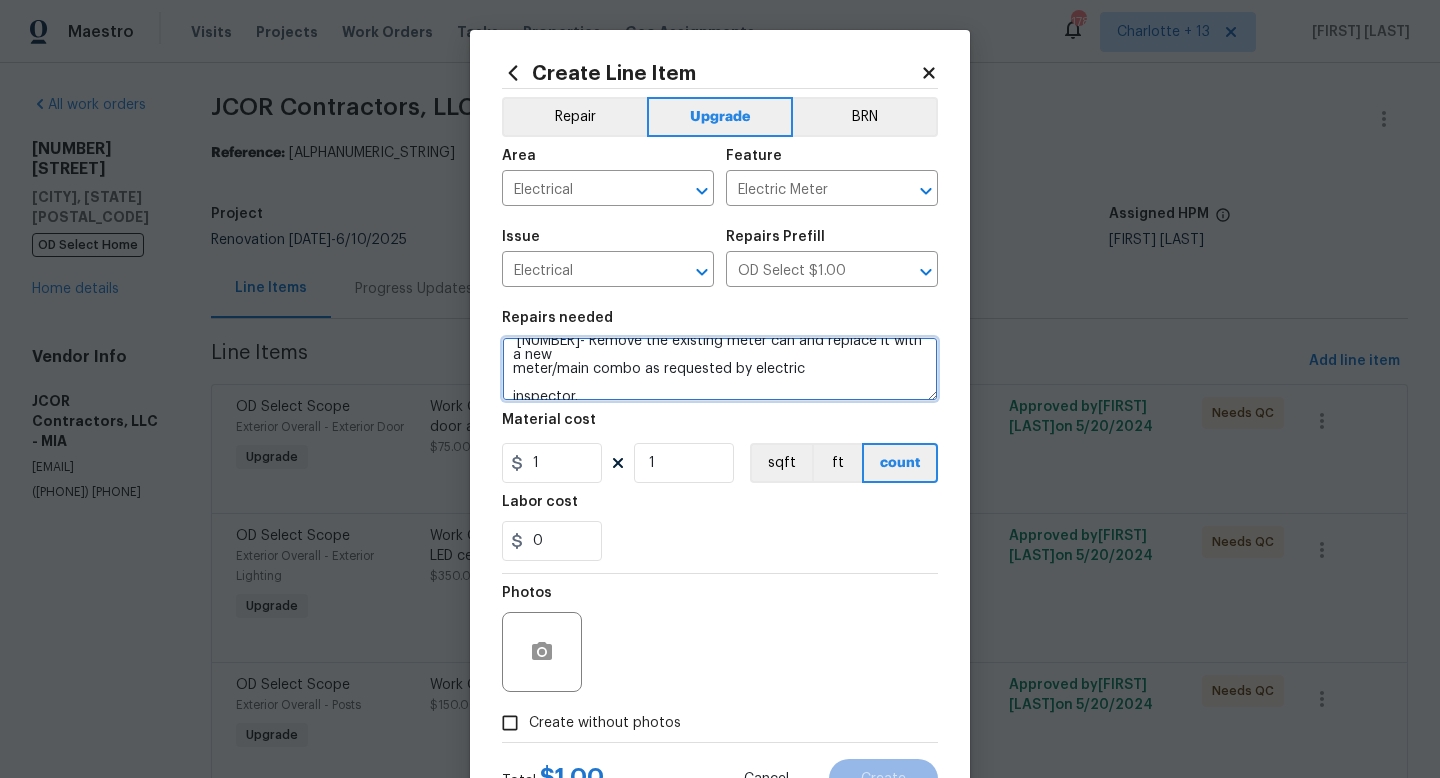 click on "Refer to the agreed upon scope document for further details.
[NUMBER]- Remove the existing meter can and replace it with a new
meter/main combo as requested by electric
inspector.
[NUMBER]- Remove/replace the existing riser pipe.
[NUMBER]- Run a new set of service wires.
[NUMBER]- Install a surge protector device as required by the NEC.
[NUMBER]- Install a new grounding system.
[NUMBER] -Install a new intersystem bonding bridge.
Cost does not include any patching or painting if needed after
repairs." at bounding box center (720, 369) 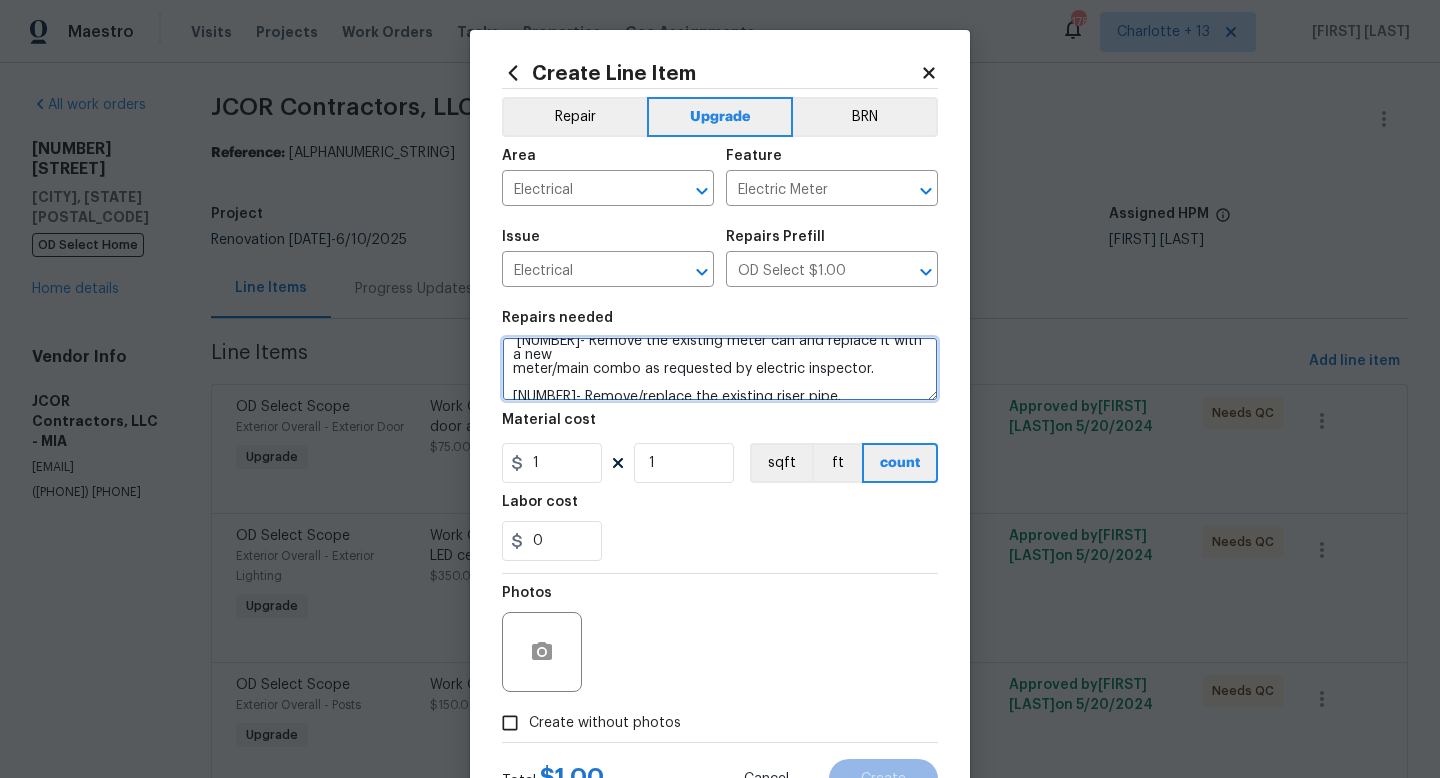 click on "Refer to the agreed upon scope document for further details.
[NUMBER]- Remove the existing meter can and replace it with a new
meter/main combo as requested by electric inspector.
[NUMBER]- Remove/replace the existing riser pipe.
[NUMBER]- Run a new set of service wires.
[NUMBER]- Install a surge protector device as required by the NEC.
[NUMBER]- Install a new grounding system.
[NUMBER] -Install a new intersystem bonding bridge.
Cost does not include any patching or painting if needed after
repairs." at bounding box center [720, 369] 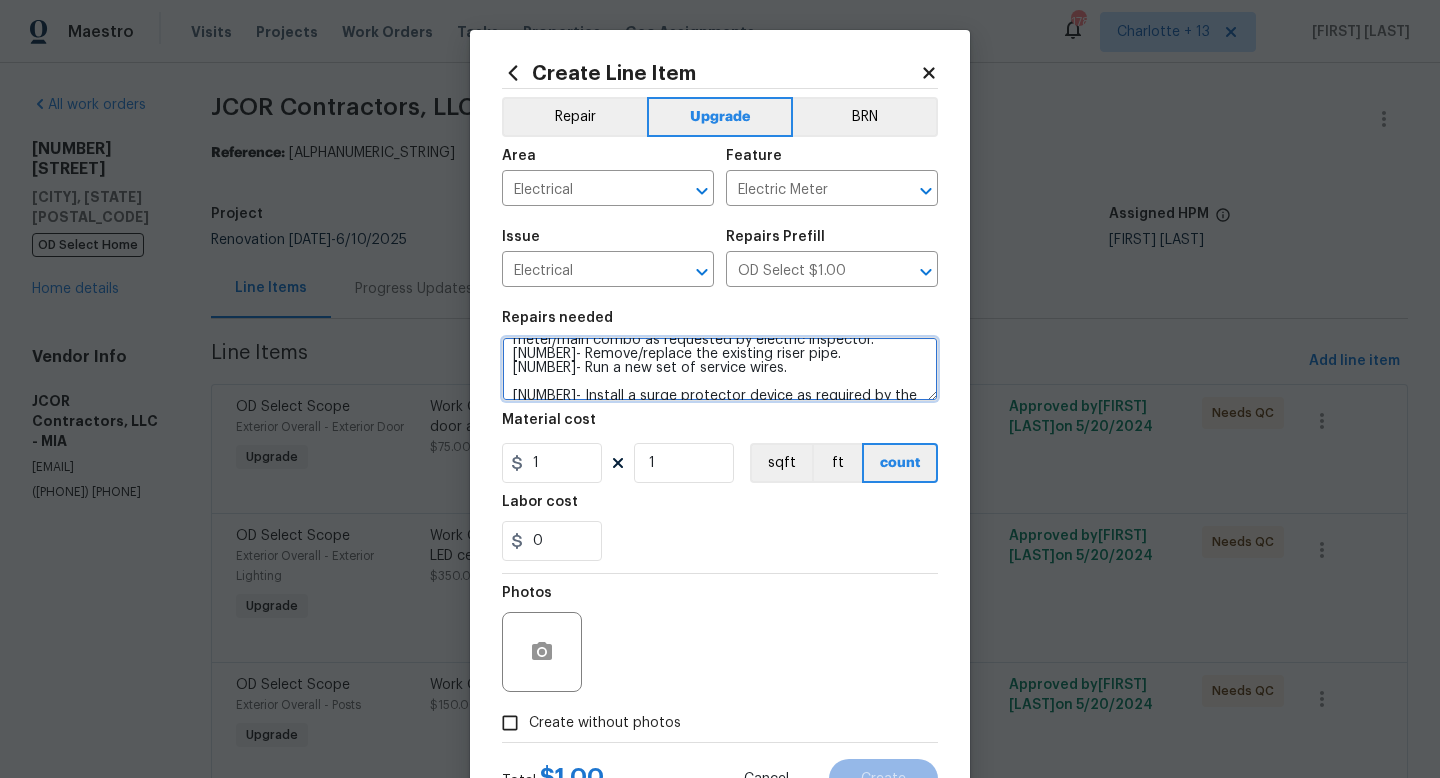 scroll, scrollTop: 77, scrollLeft: 0, axis: vertical 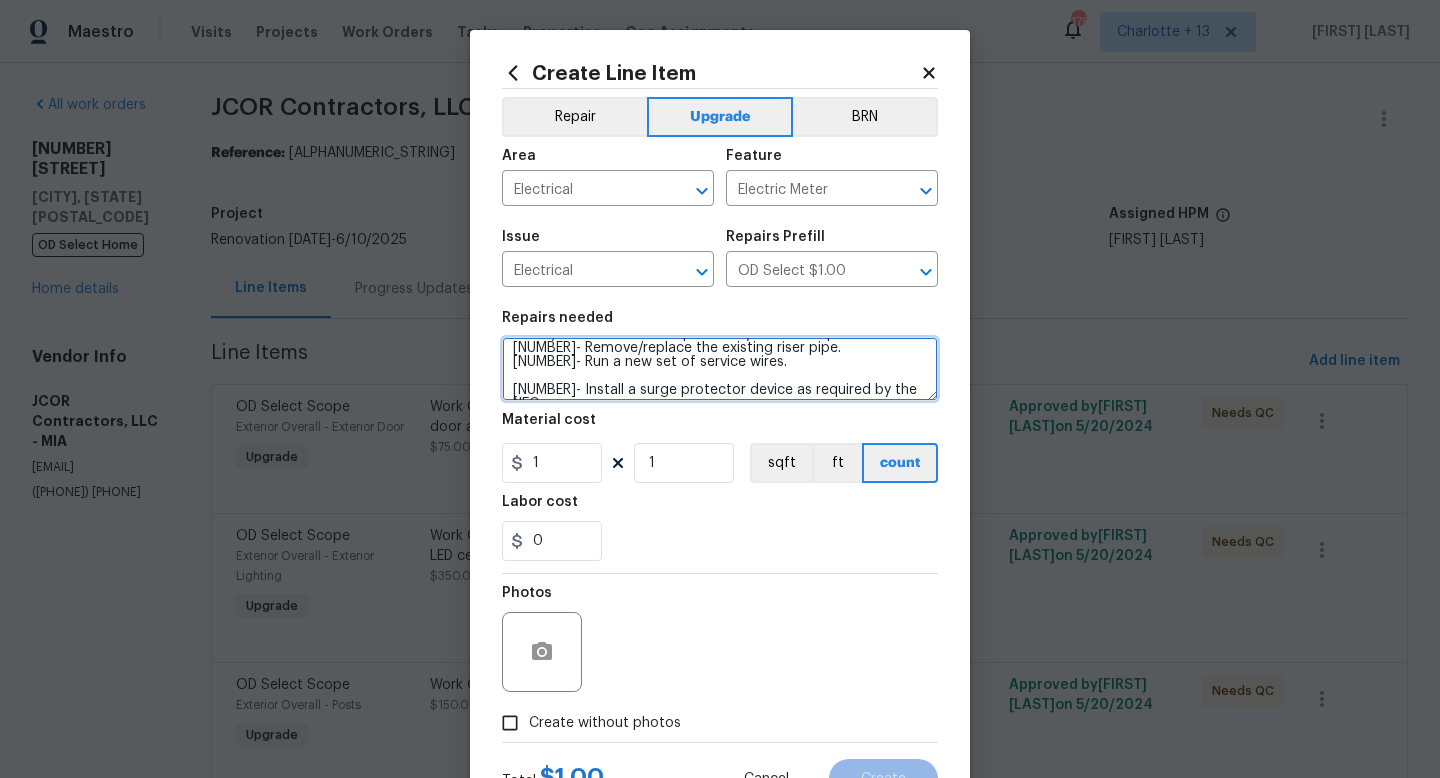 click on "Refer to the agreed upon scope document for further details.
[NUMBER]- Remove the existing meter can and replace it with a new
meter/main combo as requested by electric inspector.
[NUMBER]- Remove/replace the existing riser pipe.
[NUMBER]- Run a new set of service wires.
[NUMBER]- Install a surge protector device as required by the NEC.
[NUMBER]- Install a new grounding system.
[NUMBER] -Install a new intersystem bonding bridge.
Cost does not include any patching or painting if needed after
repairs." at bounding box center [720, 369] 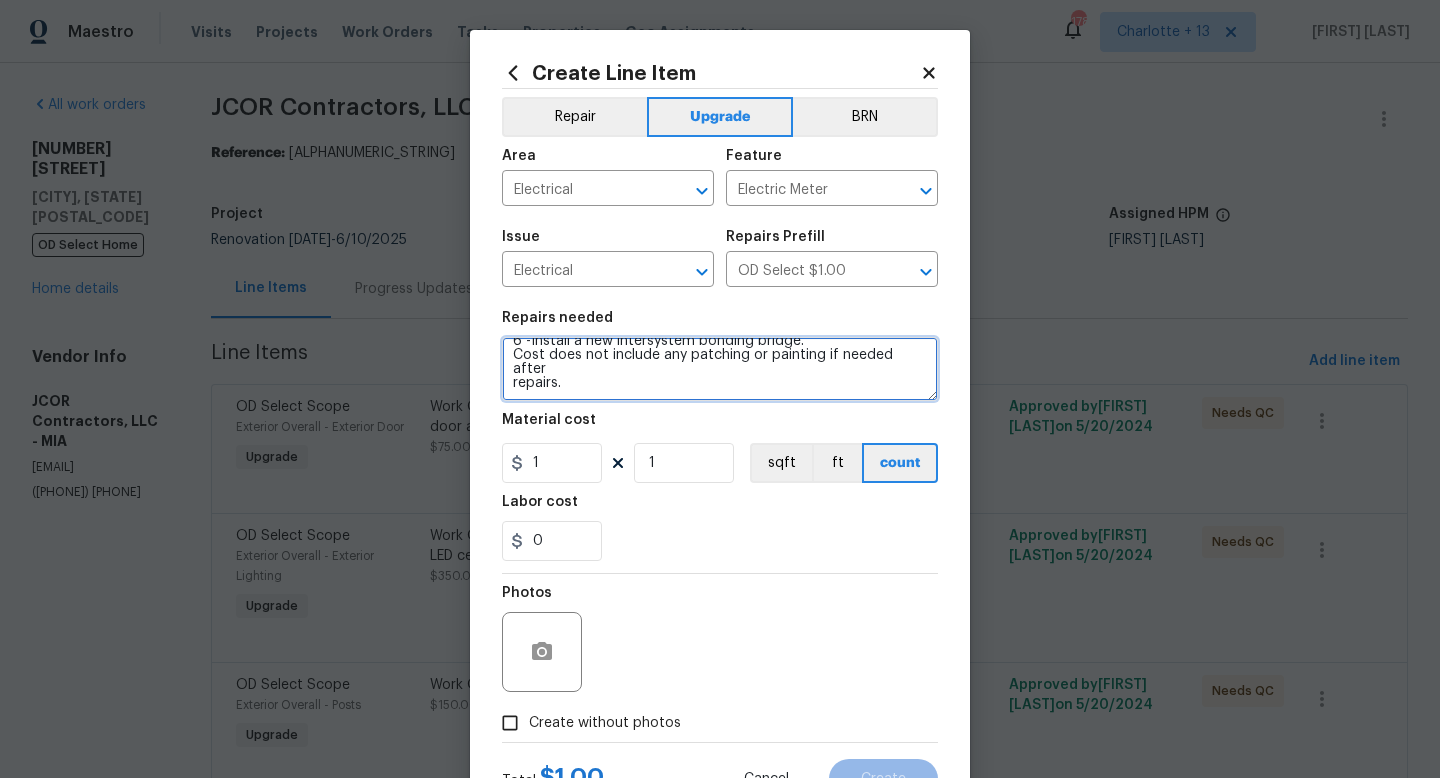 scroll, scrollTop: 112, scrollLeft: 0, axis: vertical 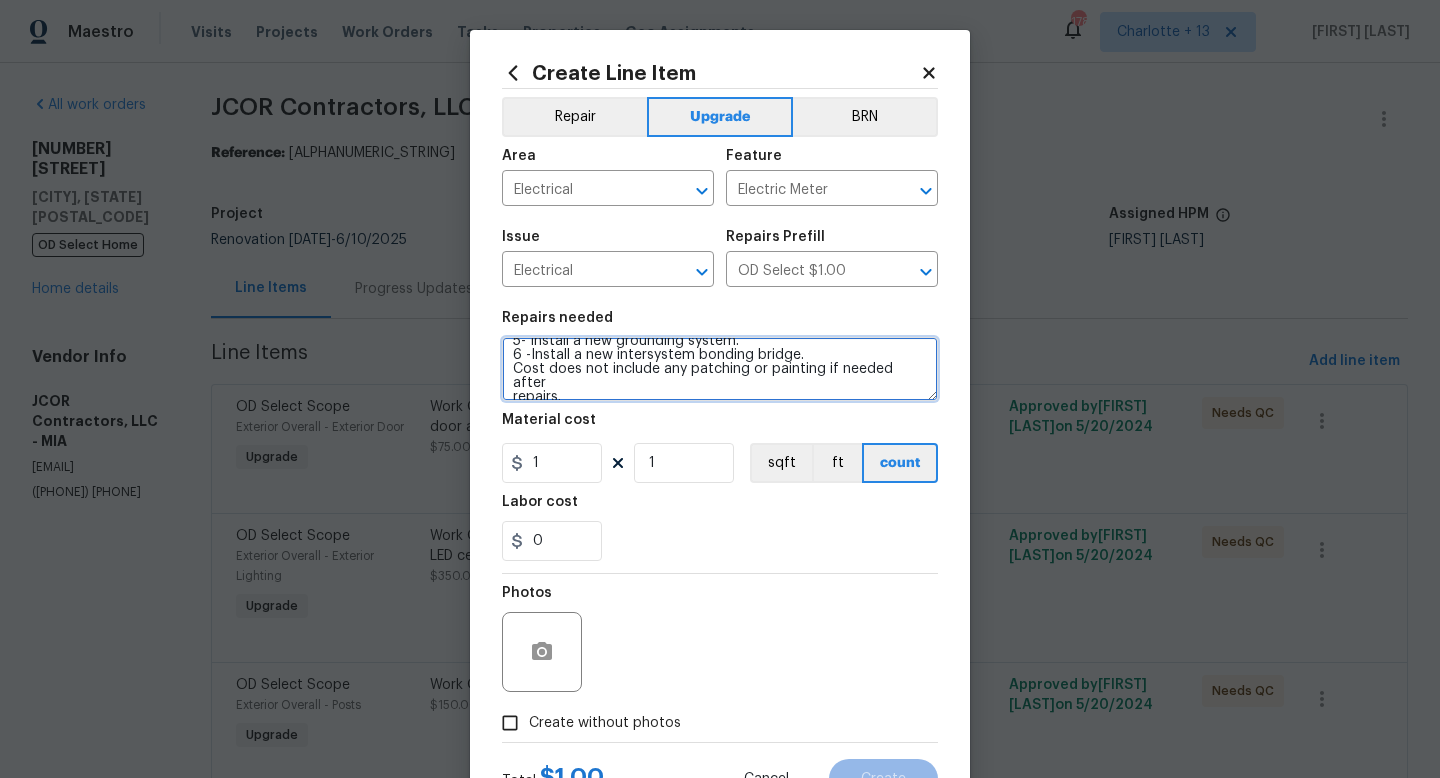 type on "Refer to the agreed upon scope document for further details.
1- Remove the existing meter can and replace it with a new
meter/main combo as requested by electric inspector.
2- Remove/replace the existing riser pipe.
3- Run a new set of service wires.
4- Install a surge protector device as required by the NEC.
5- Install a new grounding system.
6 -Install a new intersystem bonding bridge.
Cost does not include any patching or painting if needed after
repairs." 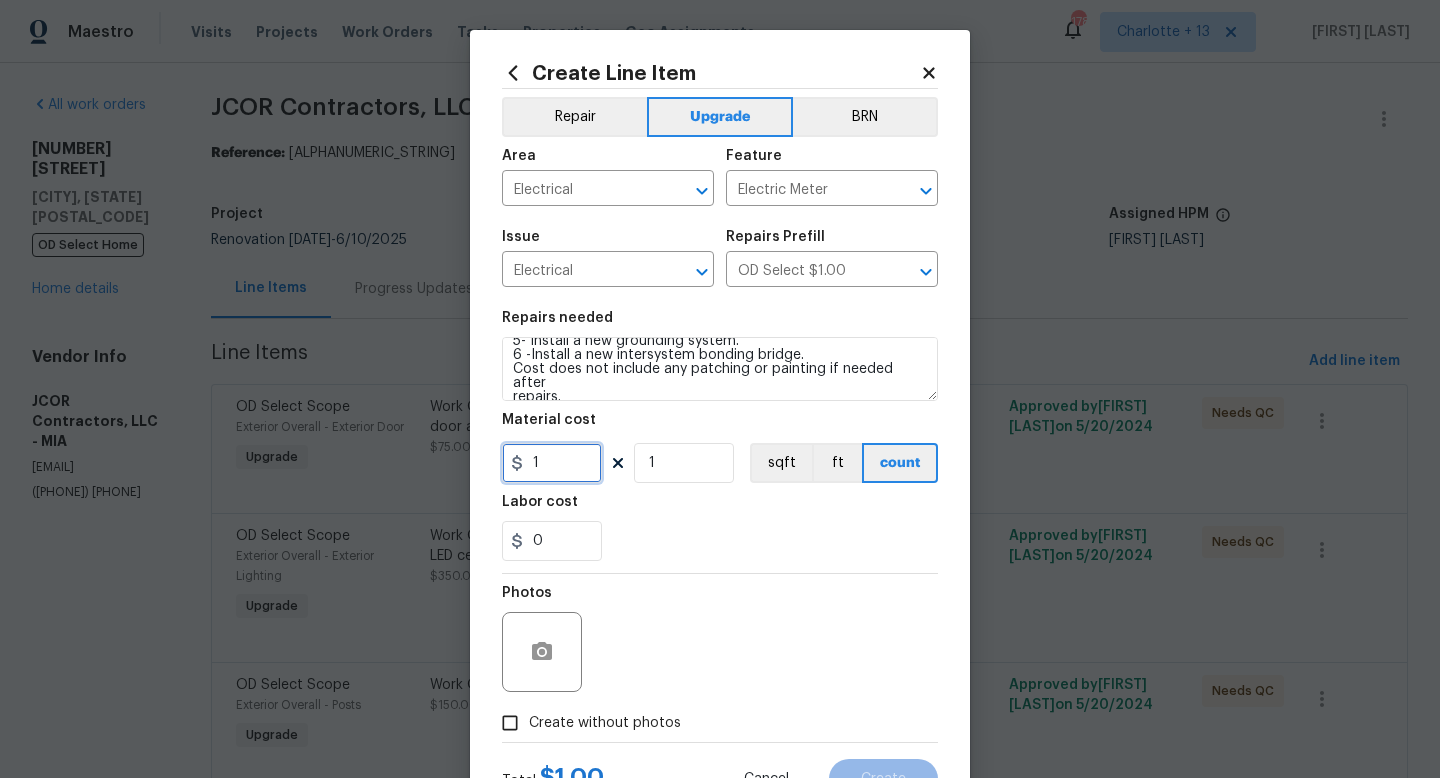 click on "1" at bounding box center (552, 463) 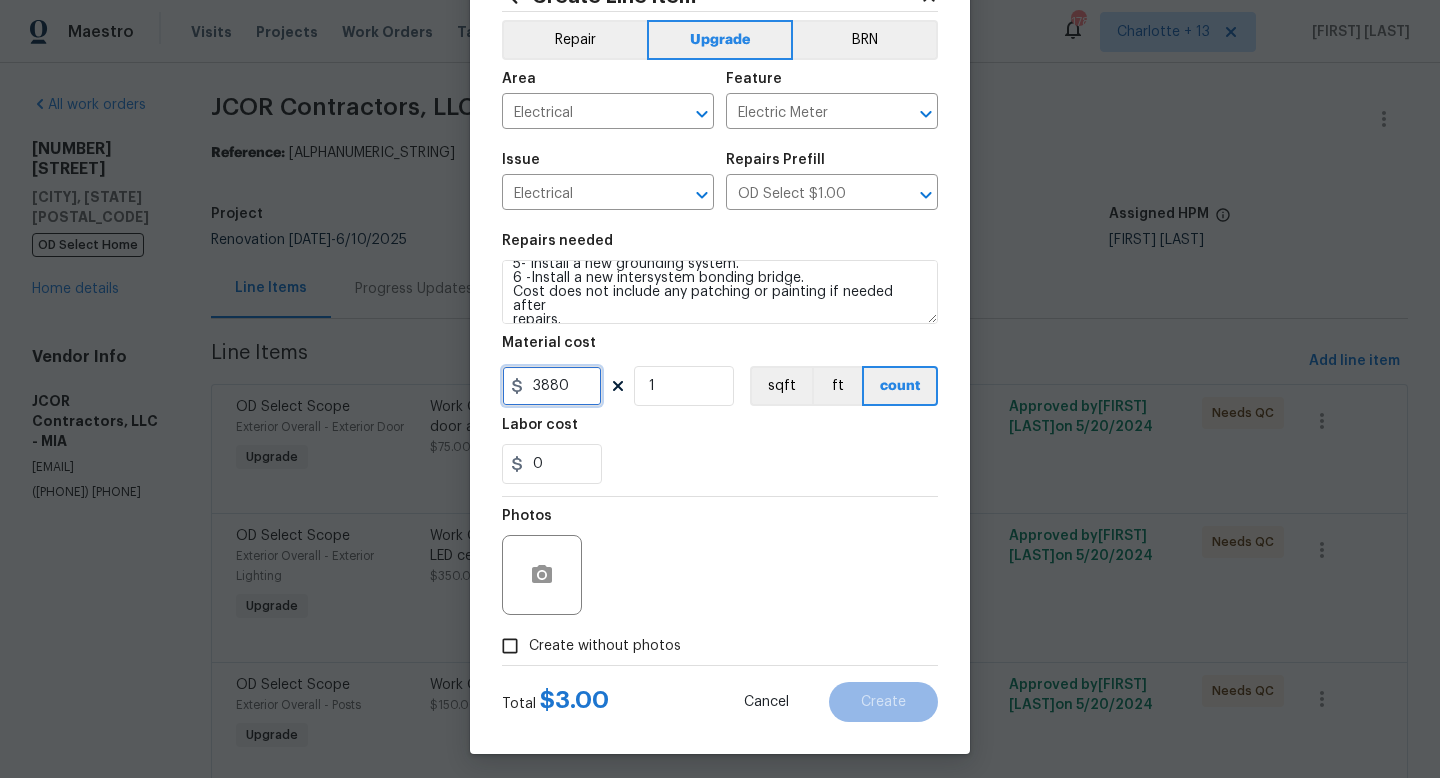 scroll, scrollTop: 82, scrollLeft: 0, axis: vertical 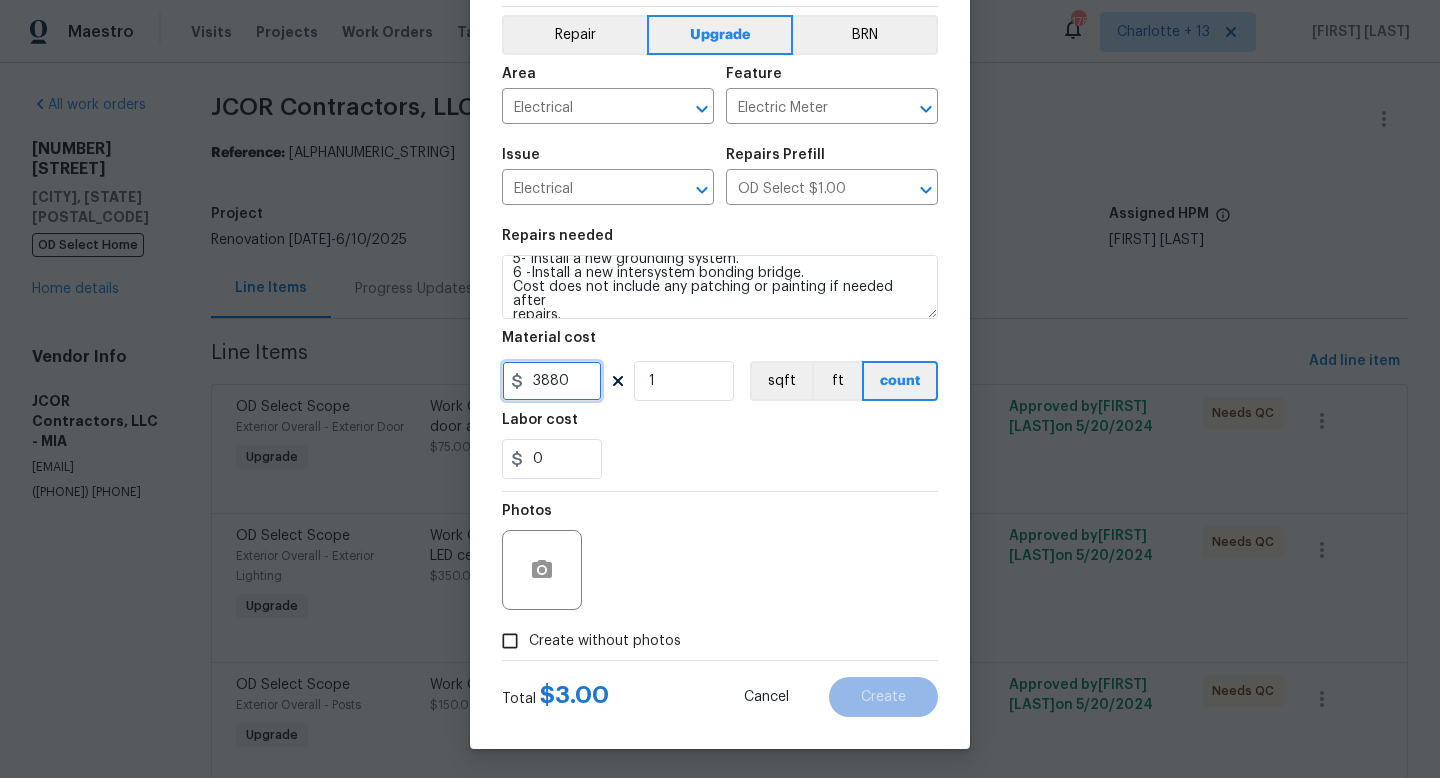 type on "3880" 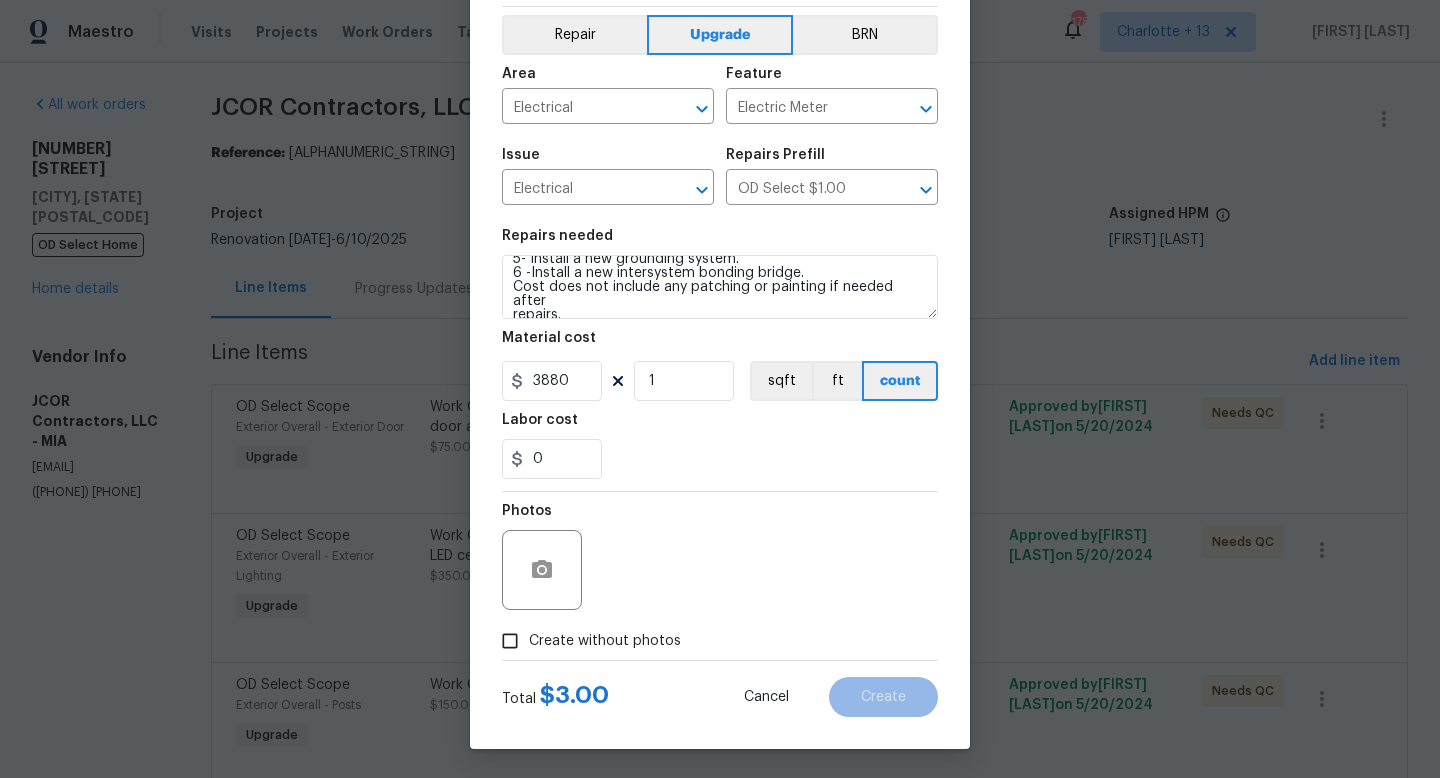 click on "Create without photos" at bounding box center (510, 641) 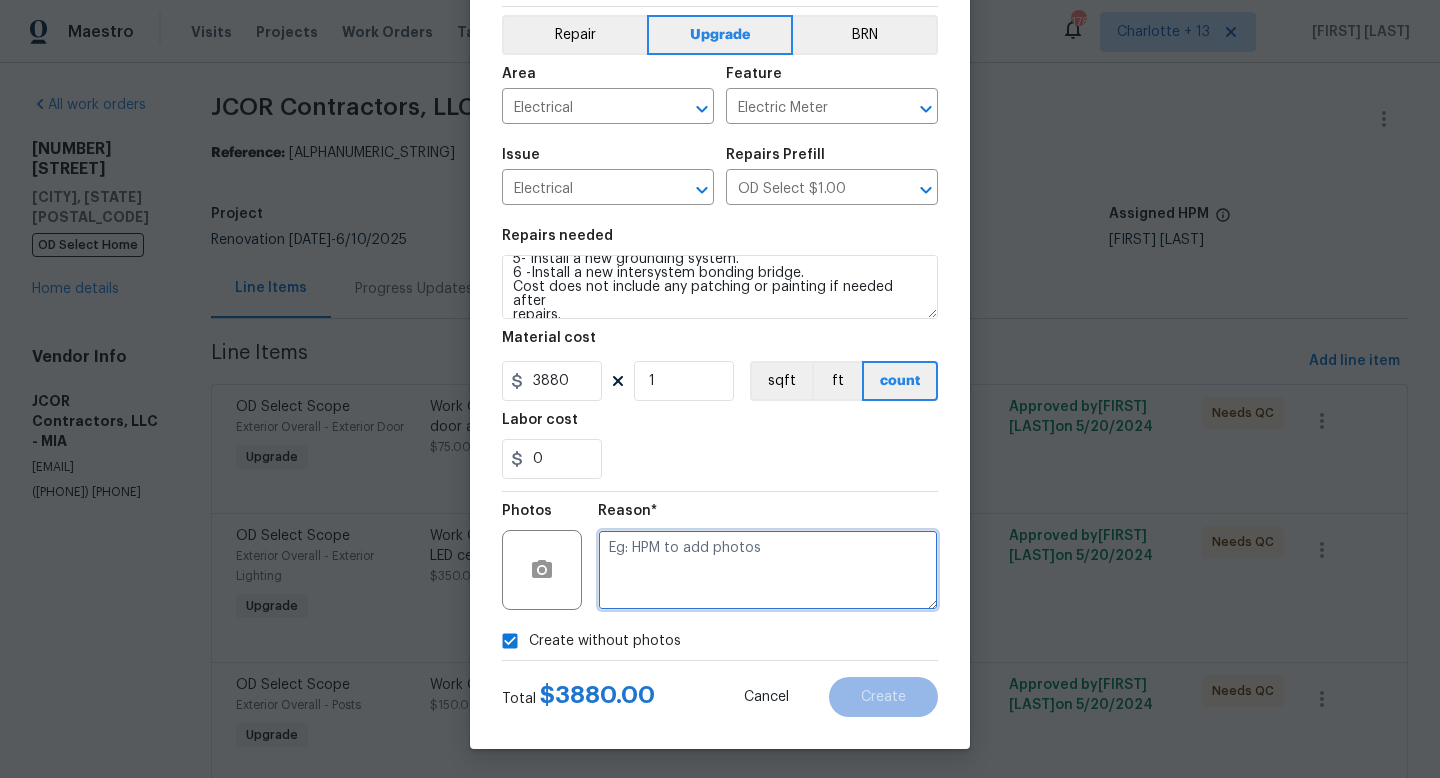 click at bounding box center [768, 570] 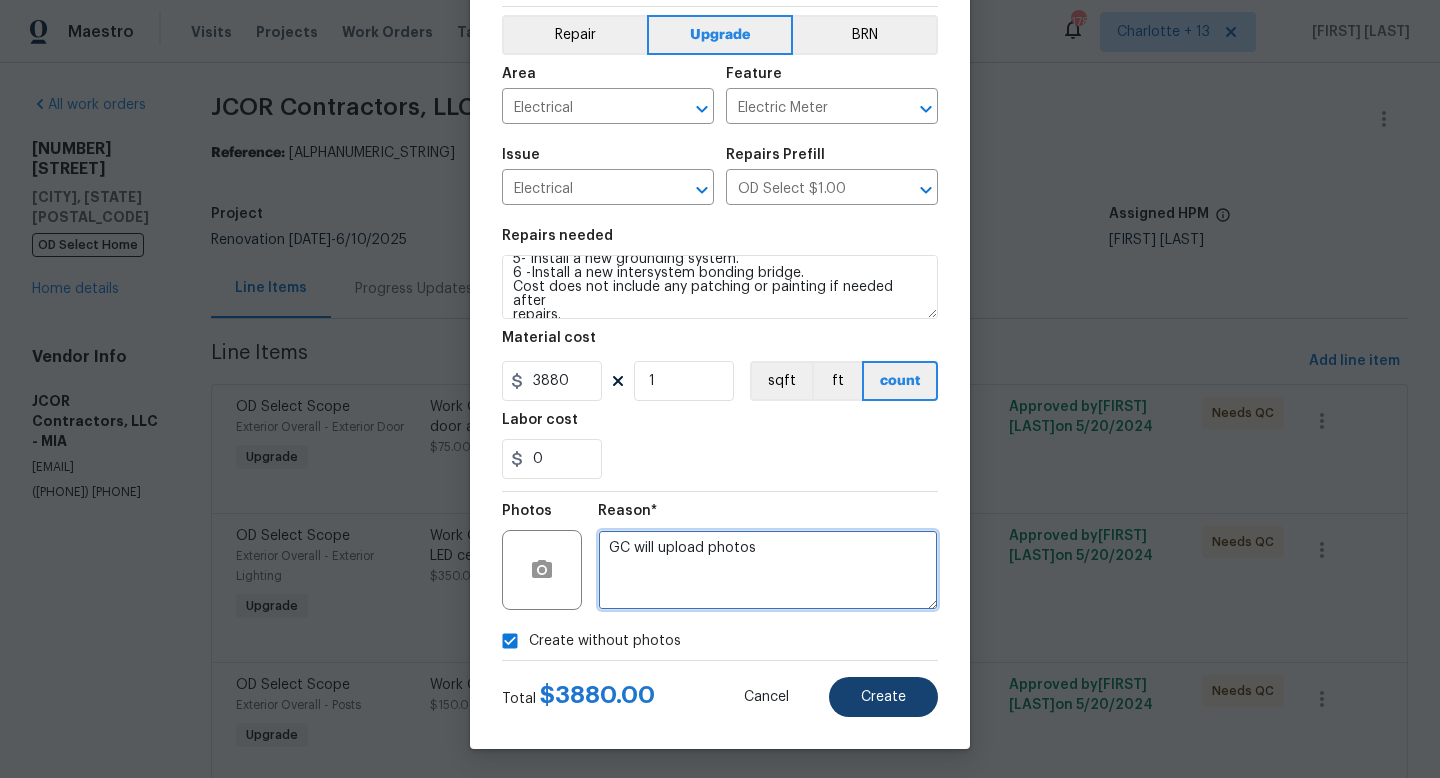type on "GC will upload photos" 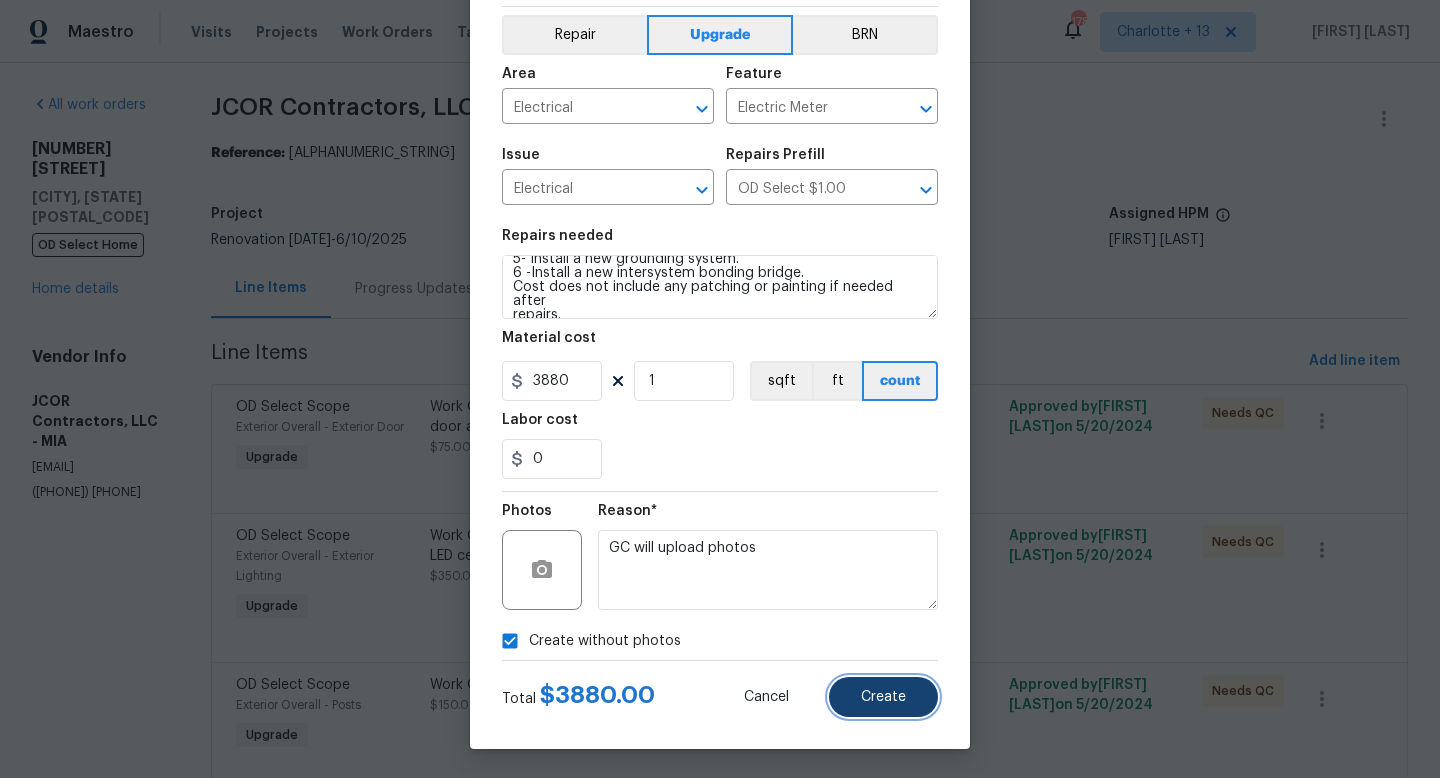 click on "Create" at bounding box center (883, 697) 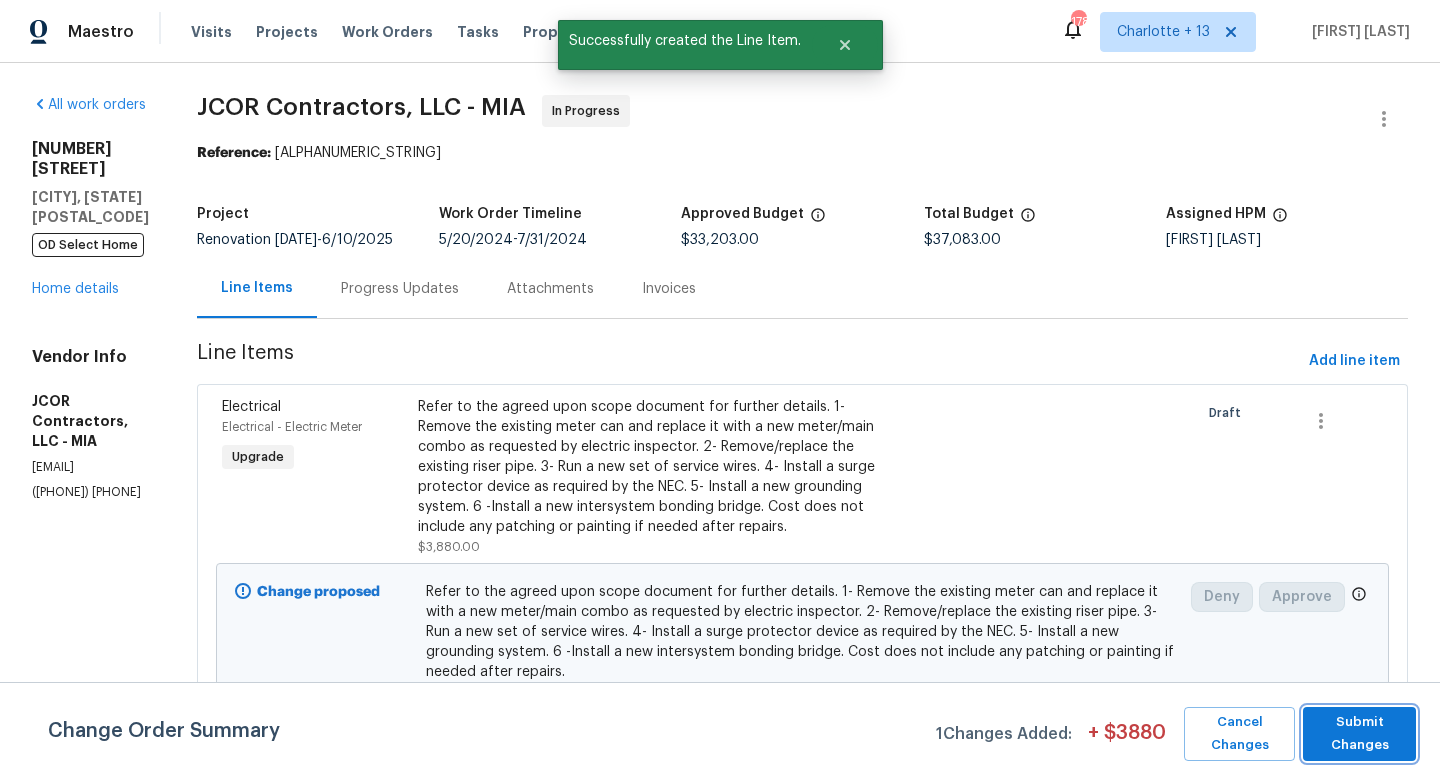 click on "Submit Changes" at bounding box center (1359, 734) 